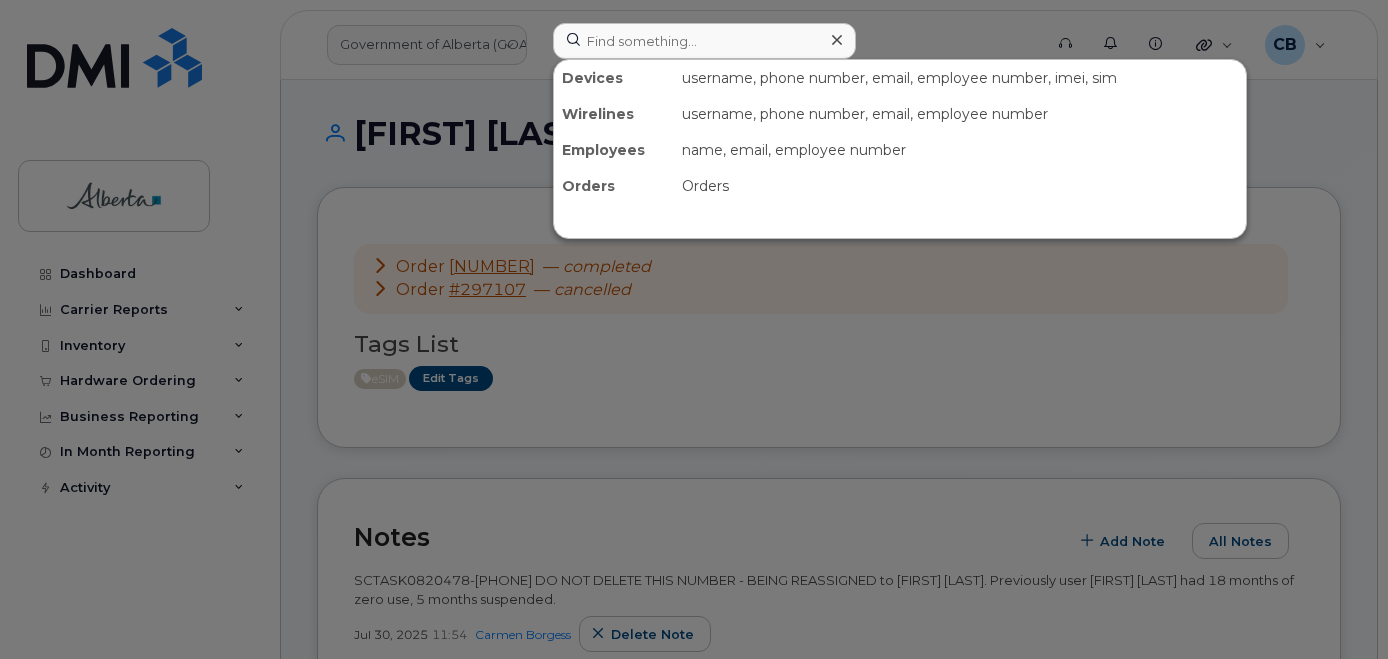 scroll, scrollTop: 751, scrollLeft: 0, axis: vertical 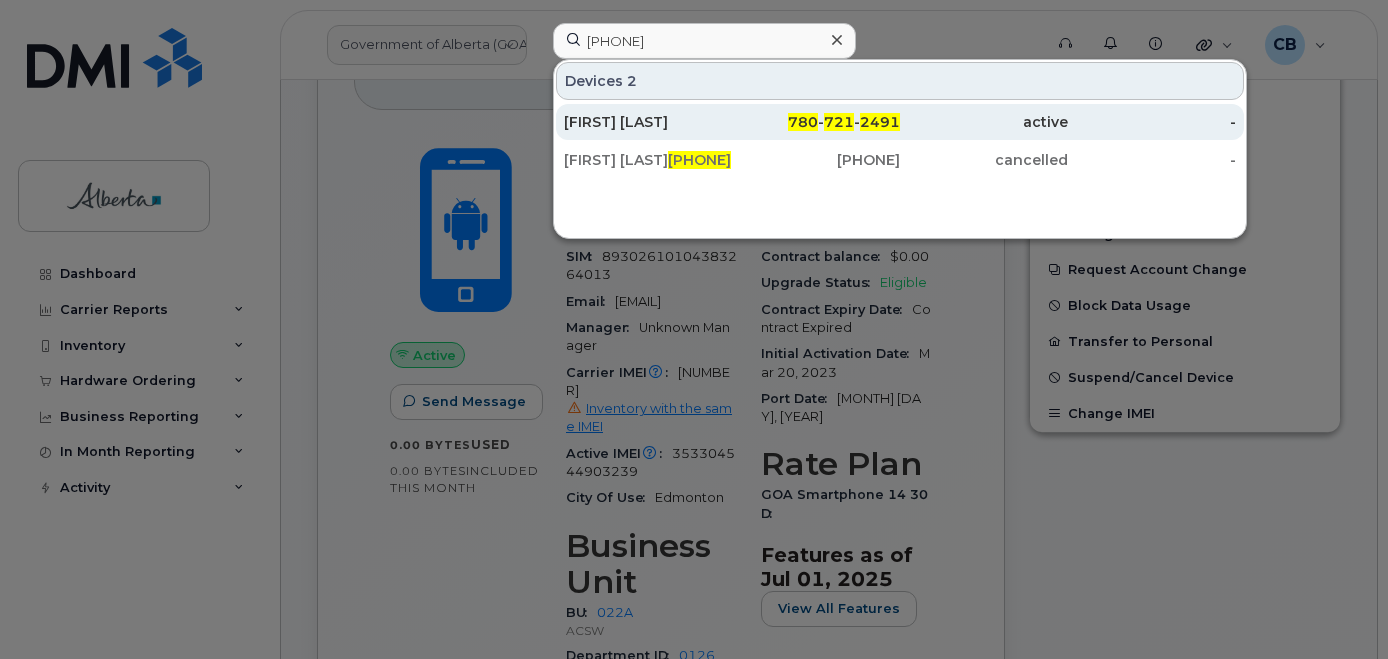 type on "[PHONE]" 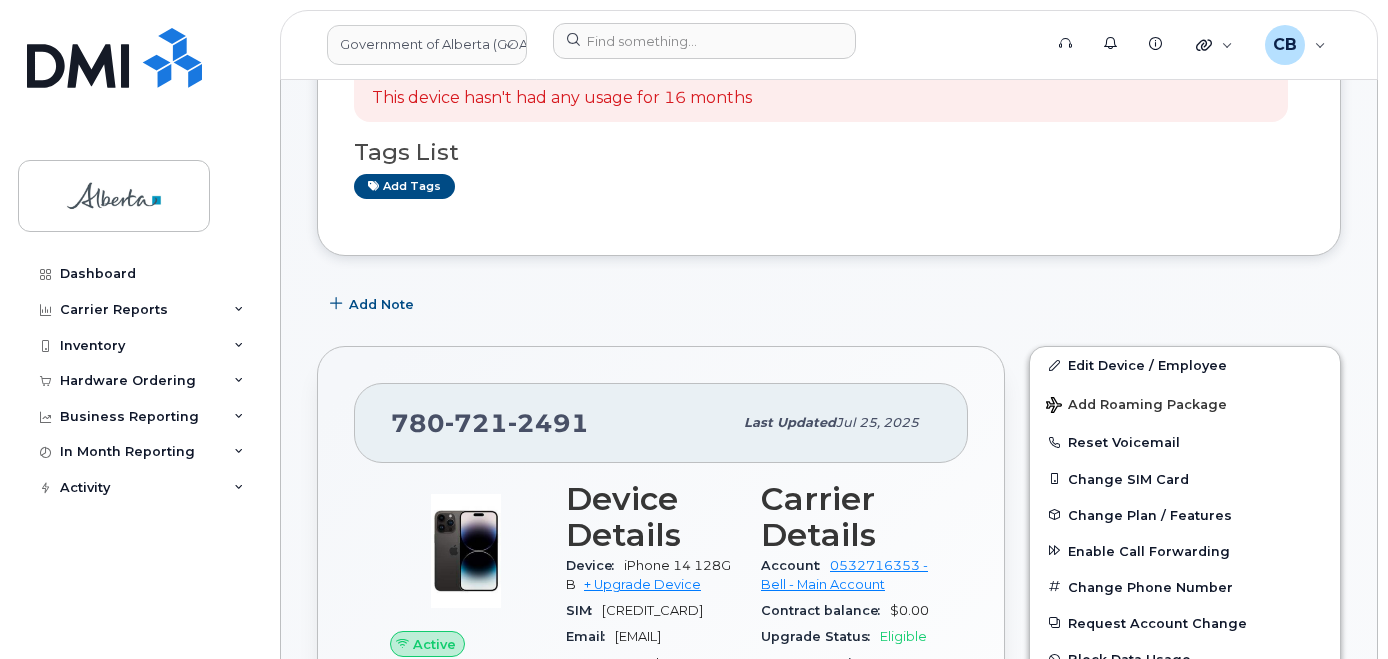 scroll, scrollTop: 0, scrollLeft: 0, axis: both 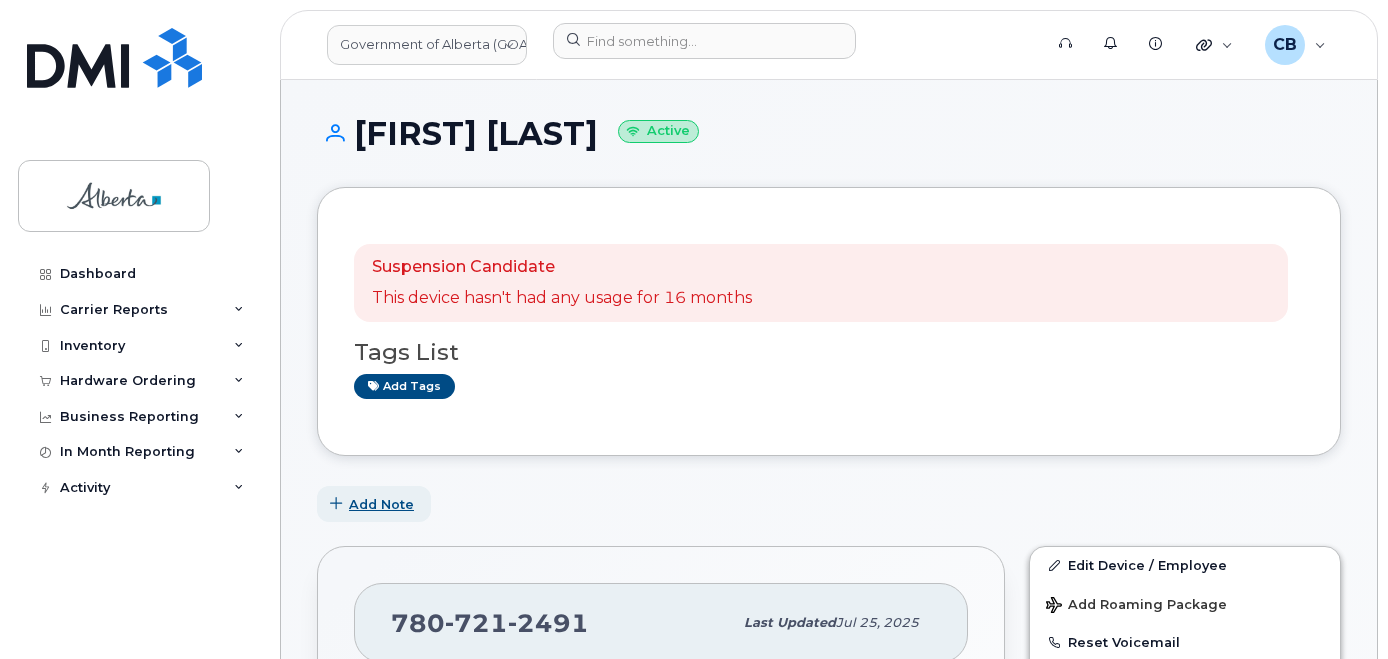 click on "Add Note" at bounding box center [381, 504] 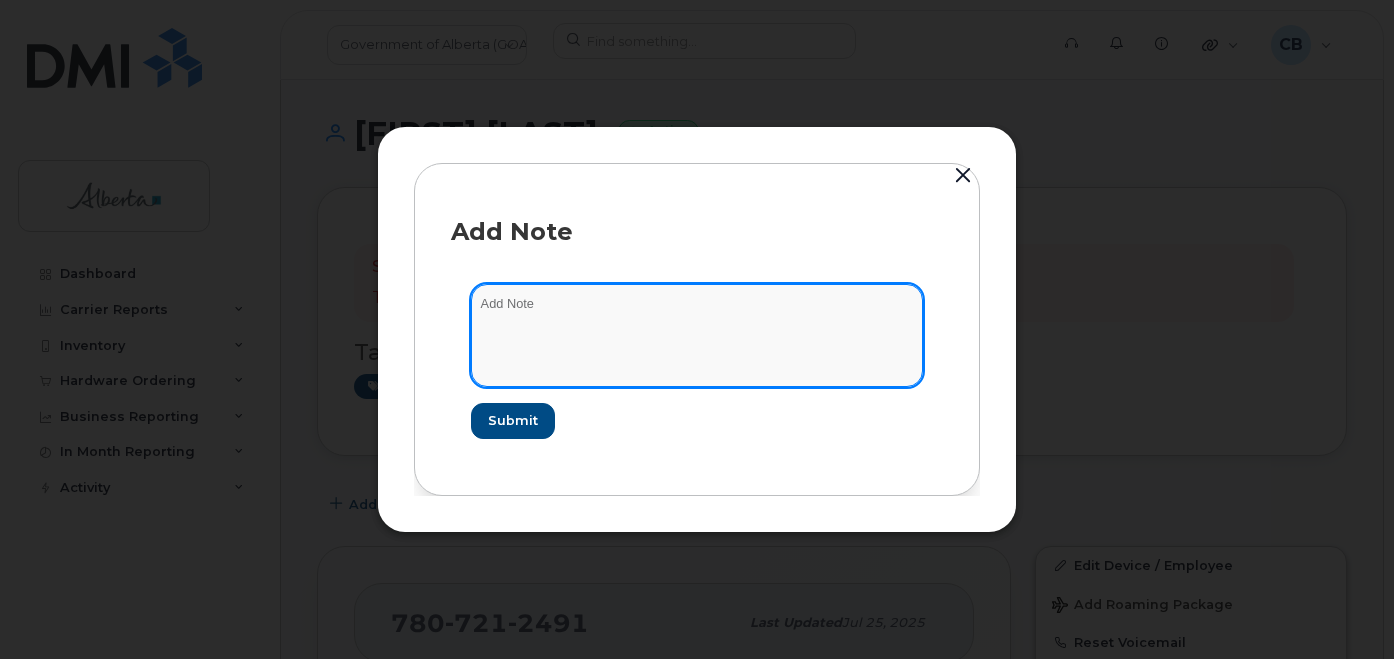 click at bounding box center (697, 335) 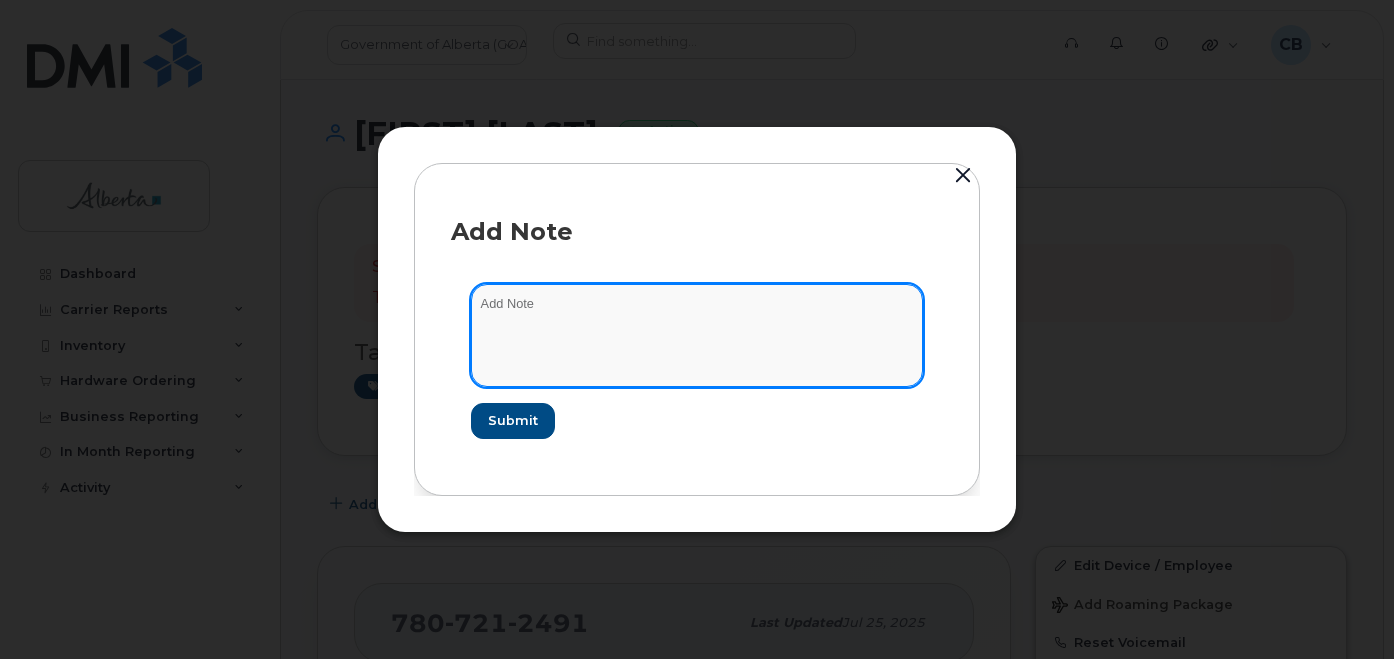 paste on "SCTASK Number Phone Number DO NOT DELETE THIS NUMBER - BEING REASSIGNED to [Enter New User Name]. Previously user [Enter Previous User’s Name] had ** months of zero use ** months suspended." 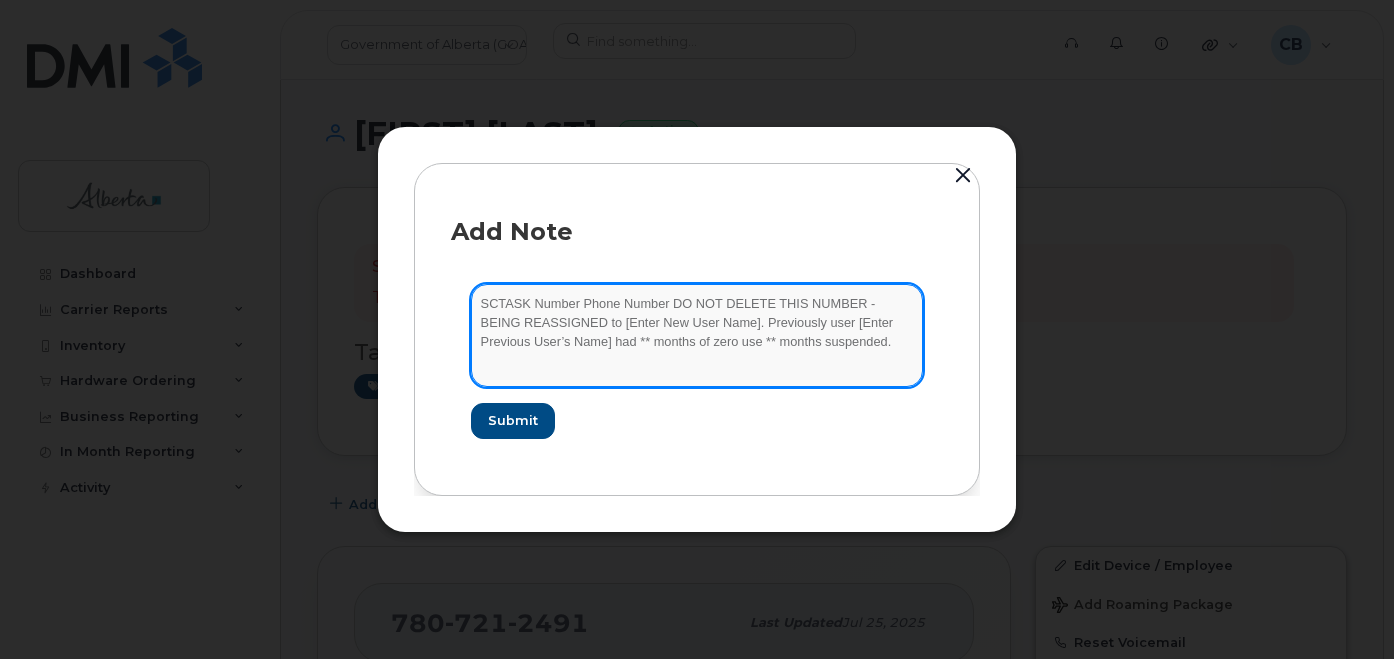 click on "SCTASK Number Phone Number DO NOT DELETE THIS NUMBER - BEING REASSIGNED to [Enter New User Name]. Previously user [Enter Previous User’s Name] had ** months of zero use ** months suspended." at bounding box center (697, 335) 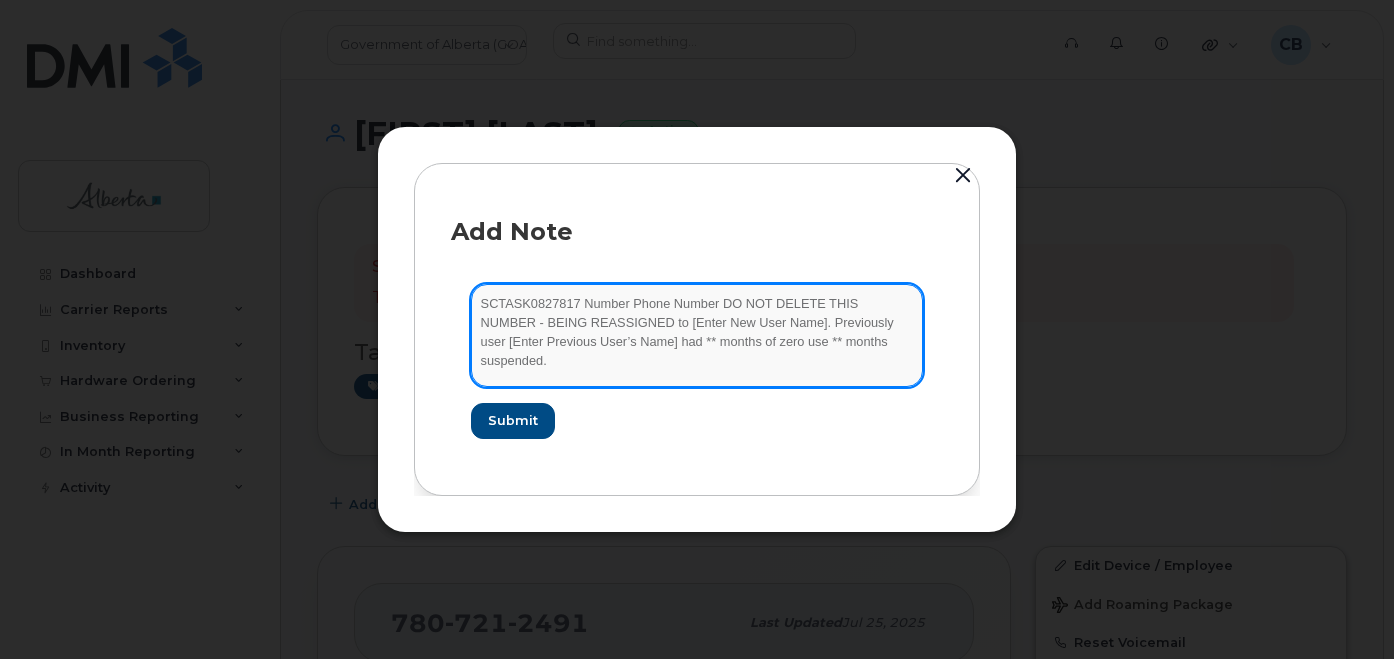click on "SCTASK0827817 Number Phone Number DO NOT DELETE THIS NUMBER - BEING REASSIGNED to [Enter New User Name]. Previously user [Enter Previous User’s Name] had ** months of zero use ** months suspended." at bounding box center [697, 335] 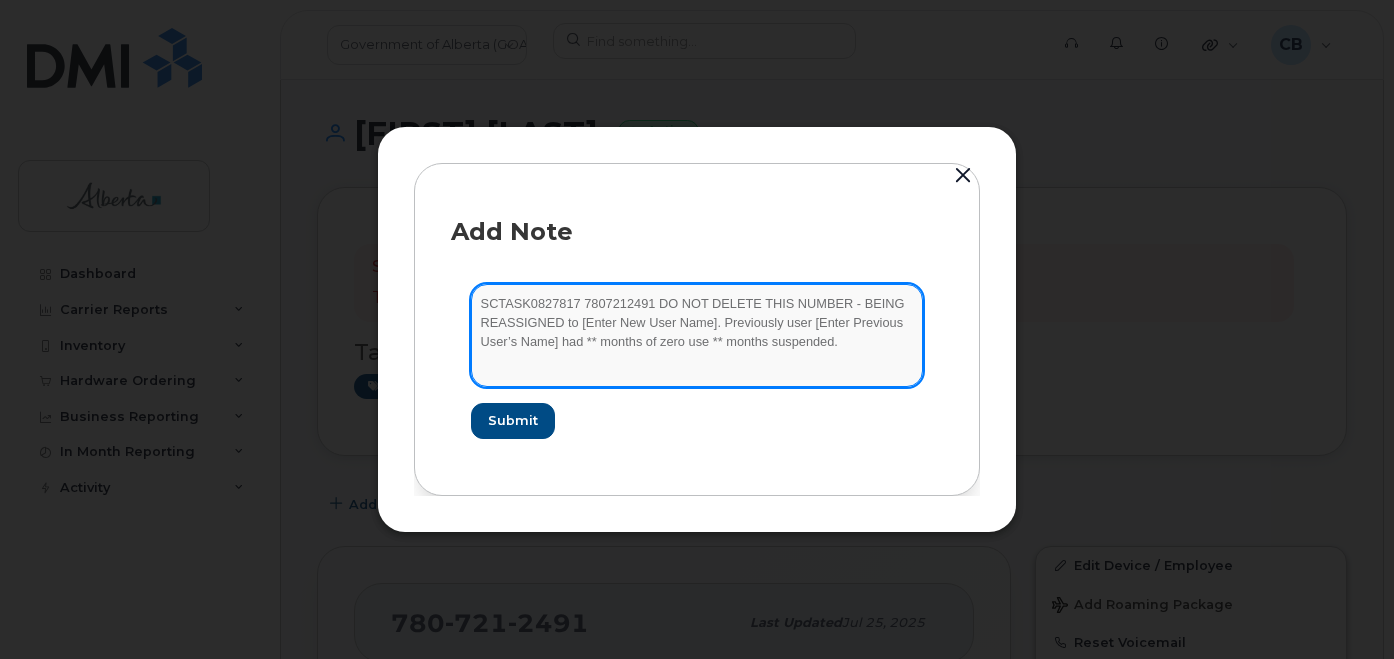 click on "SCTASK0827817 7807212491 DO NOT DELETE THIS NUMBER - BEING REASSIGNED to [Enter New User Name]. Previously user [Enter Previous User’s Name] had ** months of zero use ** months suspended." at bounding box center [697, 335] 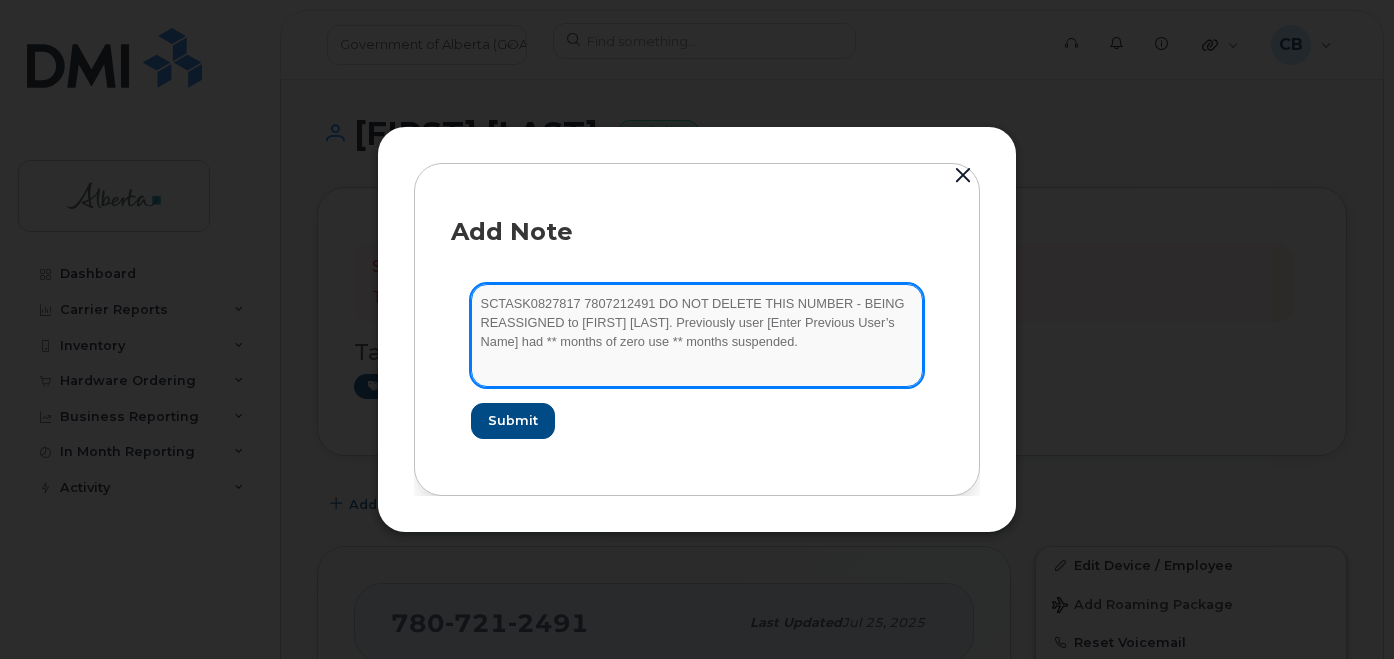 click on "SCTASK0827817 7807212491 DO NOT DELETE THIS NUMBER - BEING REASSIGNED to [FIRST] [LAST]. Previously user [Enter Previous User’s Name] had ** months of zero use ** months suspended." at bounding box center (697, 335) 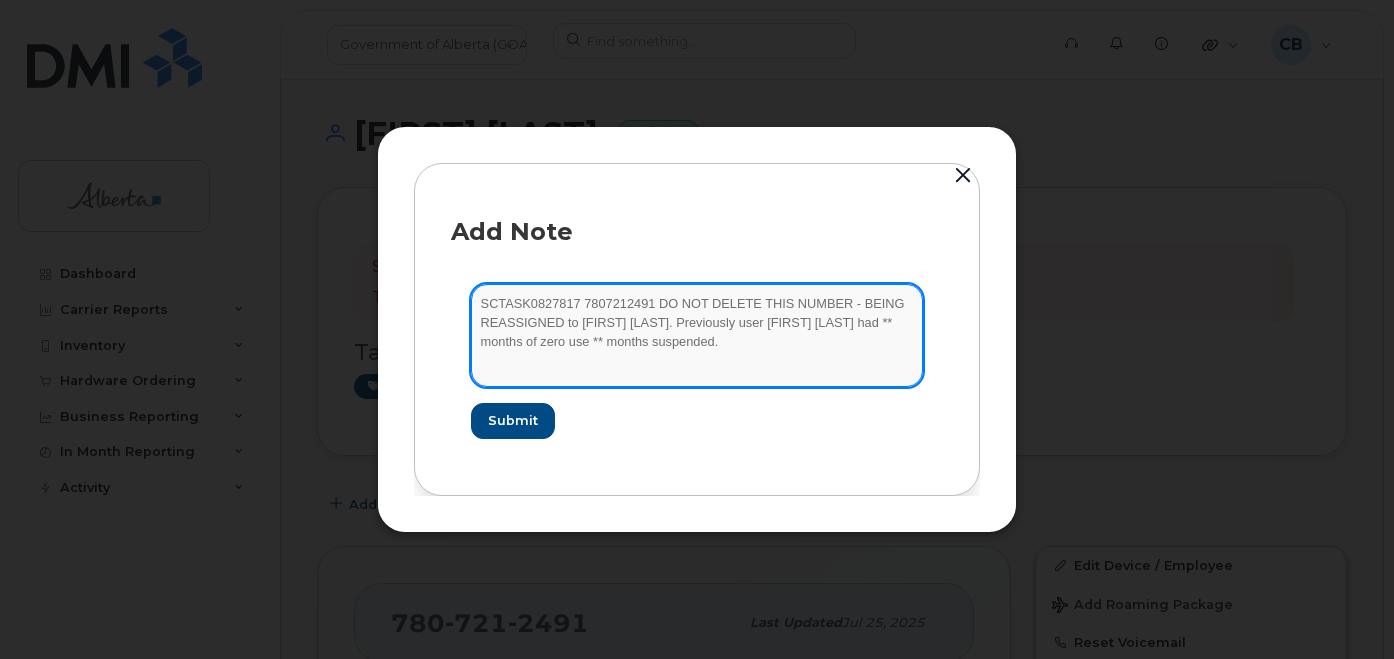 click on "SCTASK0827817 7807212491 DO NOT DELETE THIS NUMBER - BEING REASSIGNED to [FIRST] [LAST]. Previously user [FIRST] [LAST] had ** months of zero use ** months suspended." at bounding box center (697, 335) 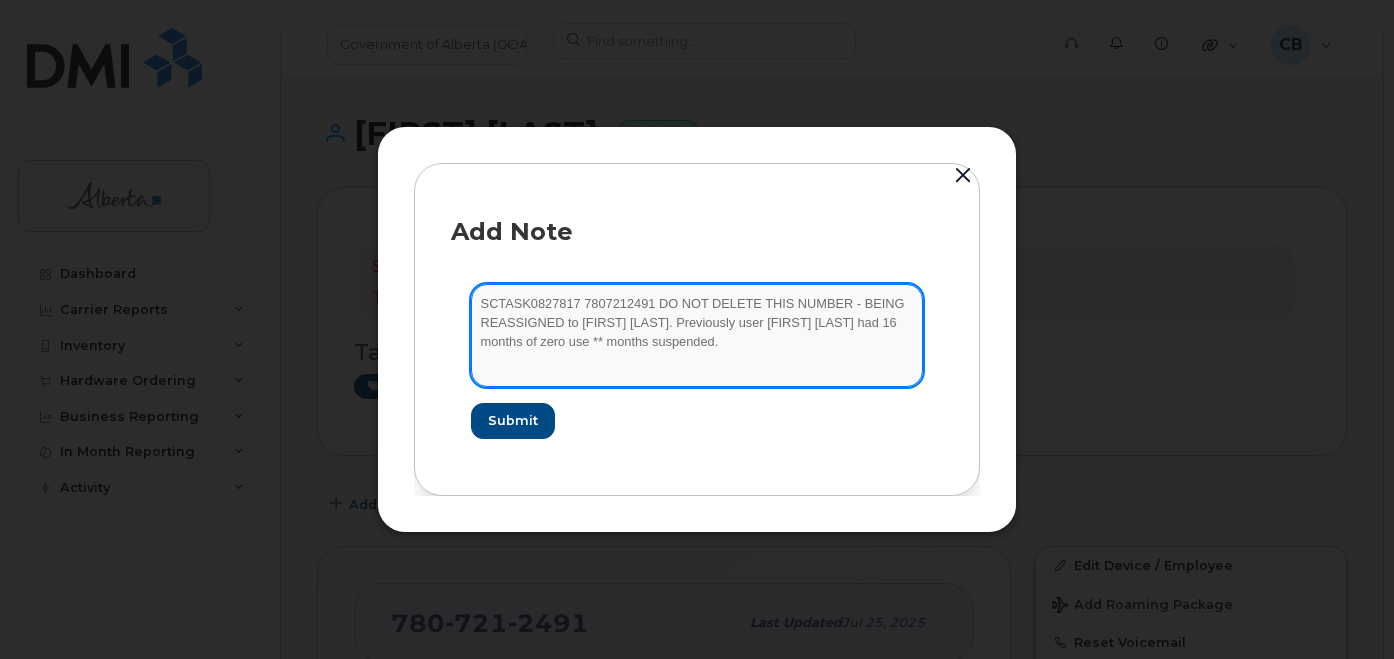 click on "SCTASK0827817 7807212491 DO NOT DELETE THIS NUMBER - BEING REASSIGNED to [FIRST] [LAST]. Previously user [FIRST] [LAST] had 16 months of zero use ** months suspended." at bounding box center (697, 335) 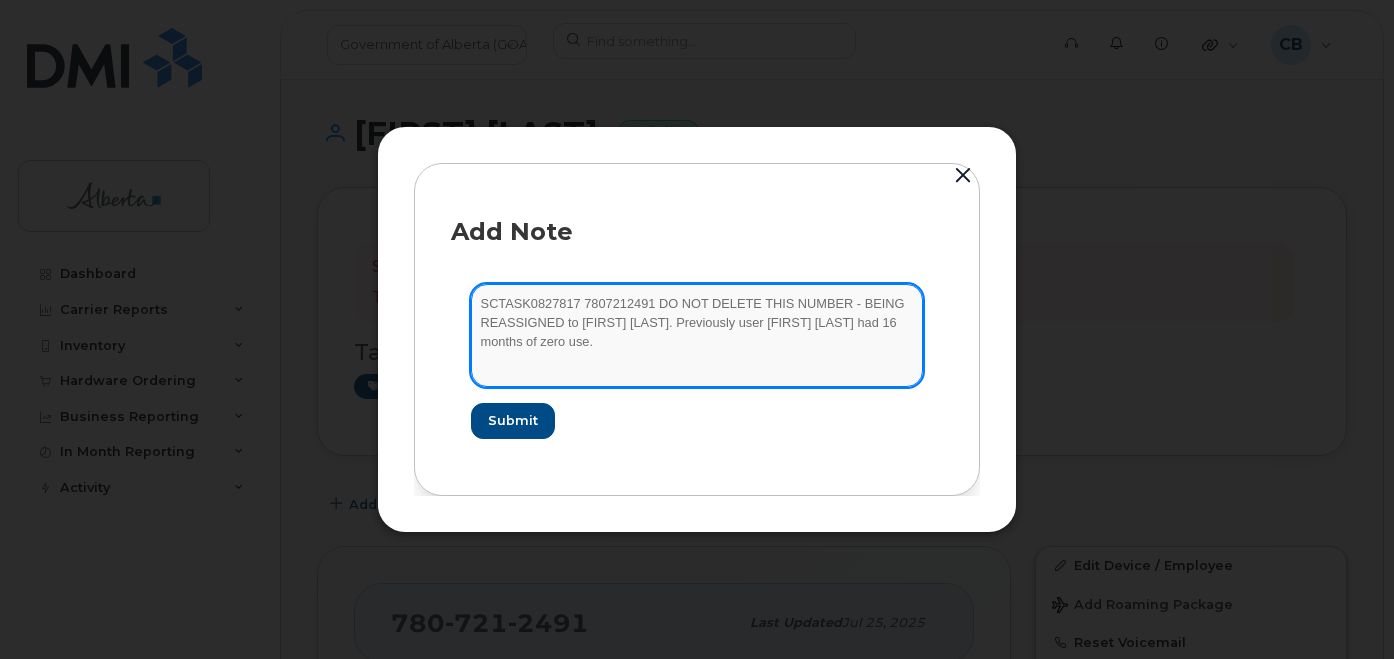 click on "SCTASK0827817 7807212491 DO NOT DELETE THIS NUMBER - BEING REASSIGNED to [FIRST] [LAST]. Previously user [FIRST] [LAST] had 16 months of zero use." at bounding box center (697, 335) 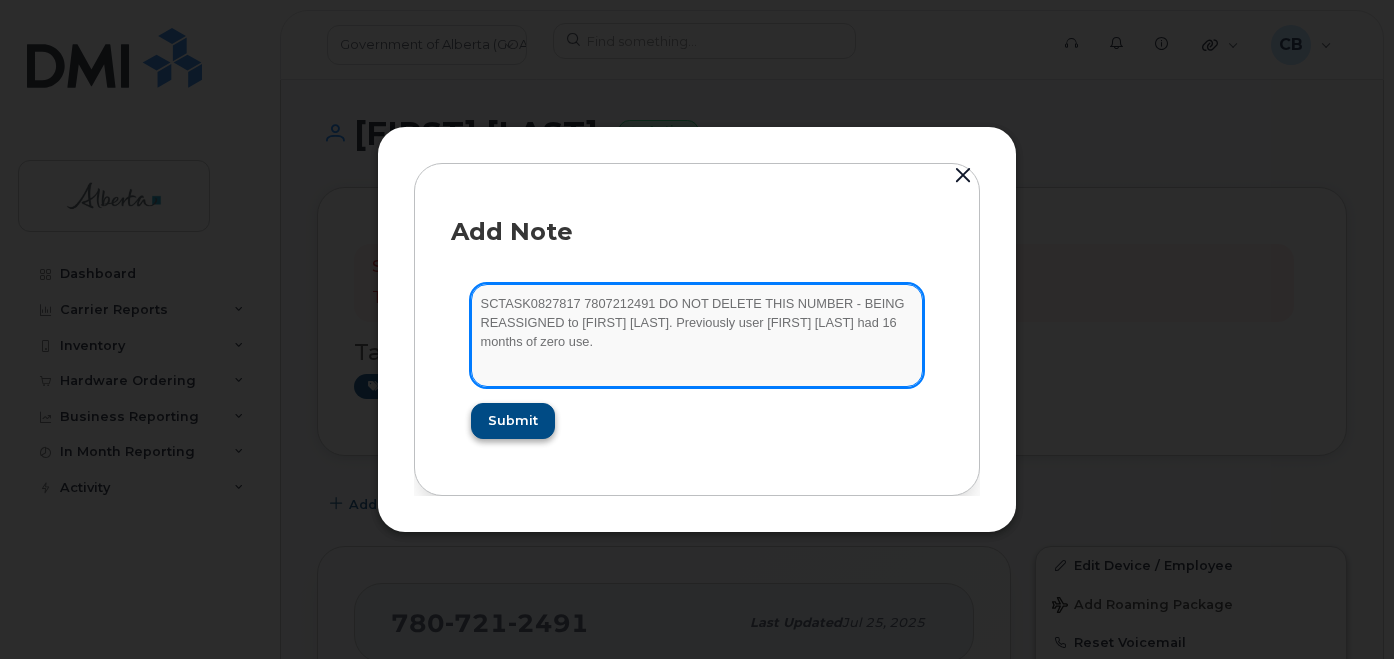 type on "SCTASK0827817 7807212491 DO NOT DELETE THIS NUMBER - BEING REASSIGNED to Krista Berezowski. Previously user Jo Anne Morrison had 16 months of zero use." 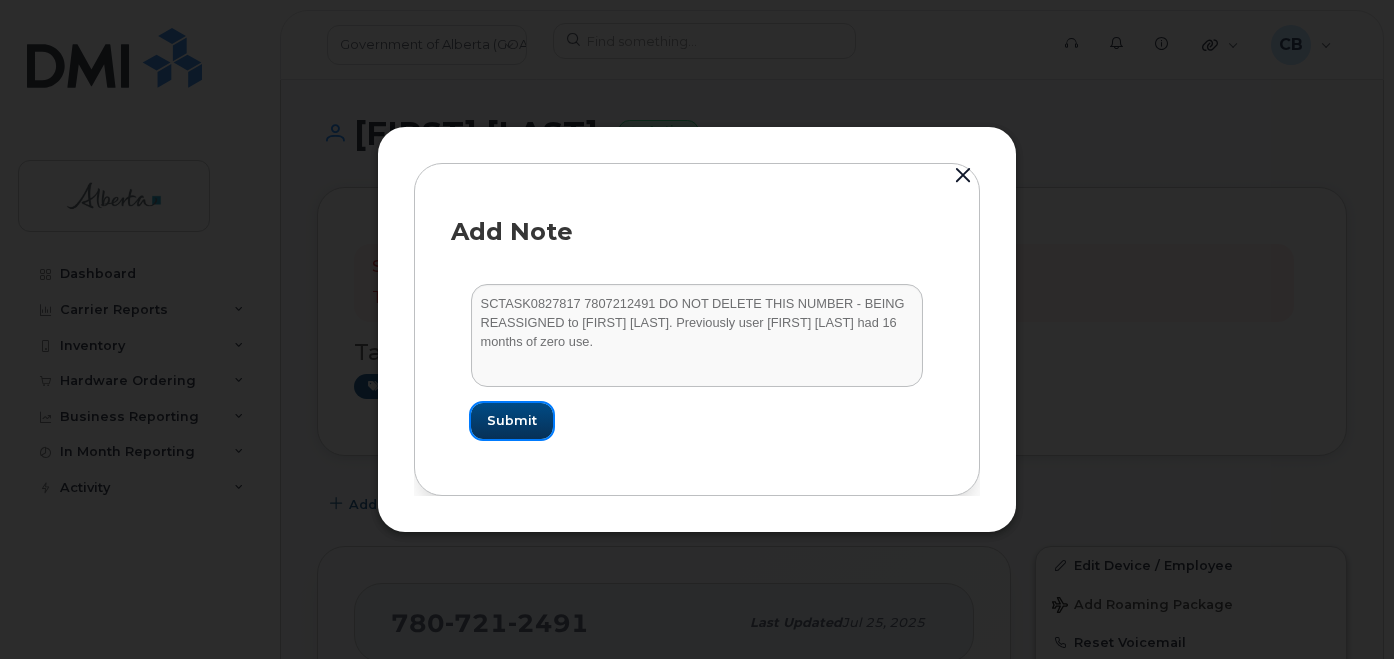 click on "Submit" at bounding box center (512, 420) 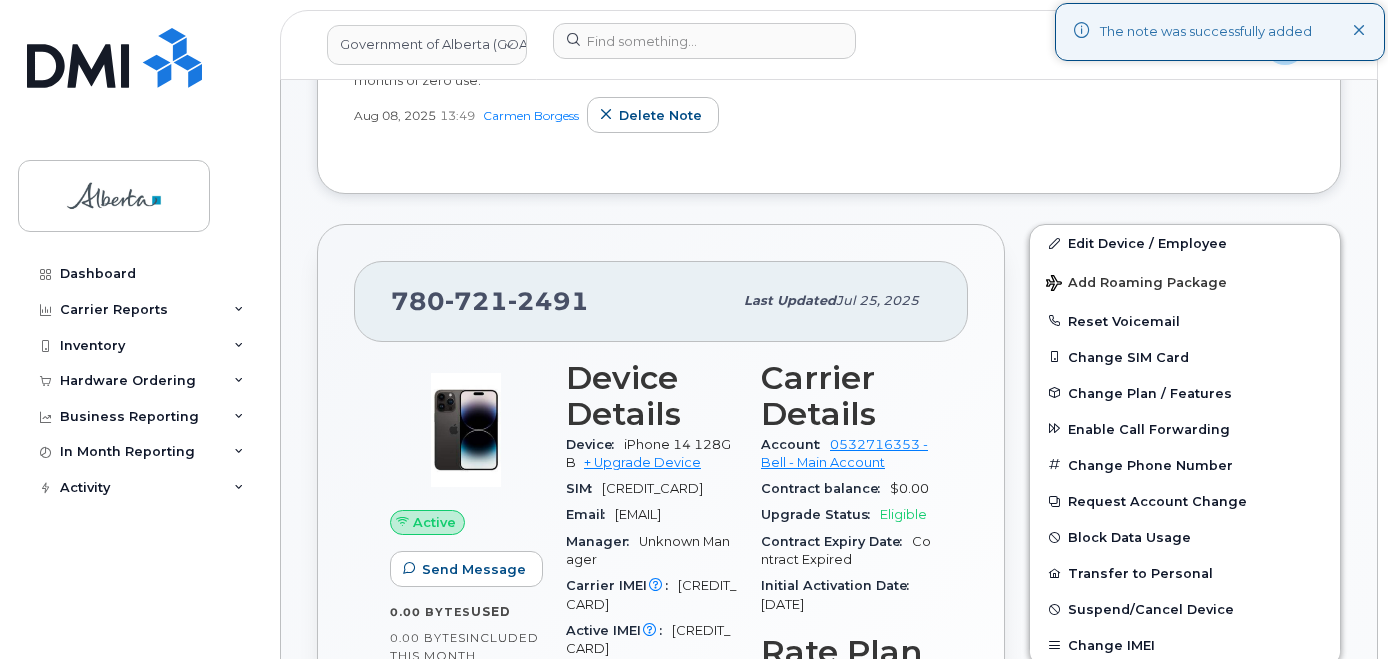 scroll, scrollTop: 600, scrollLeft: 0, axis: vertical 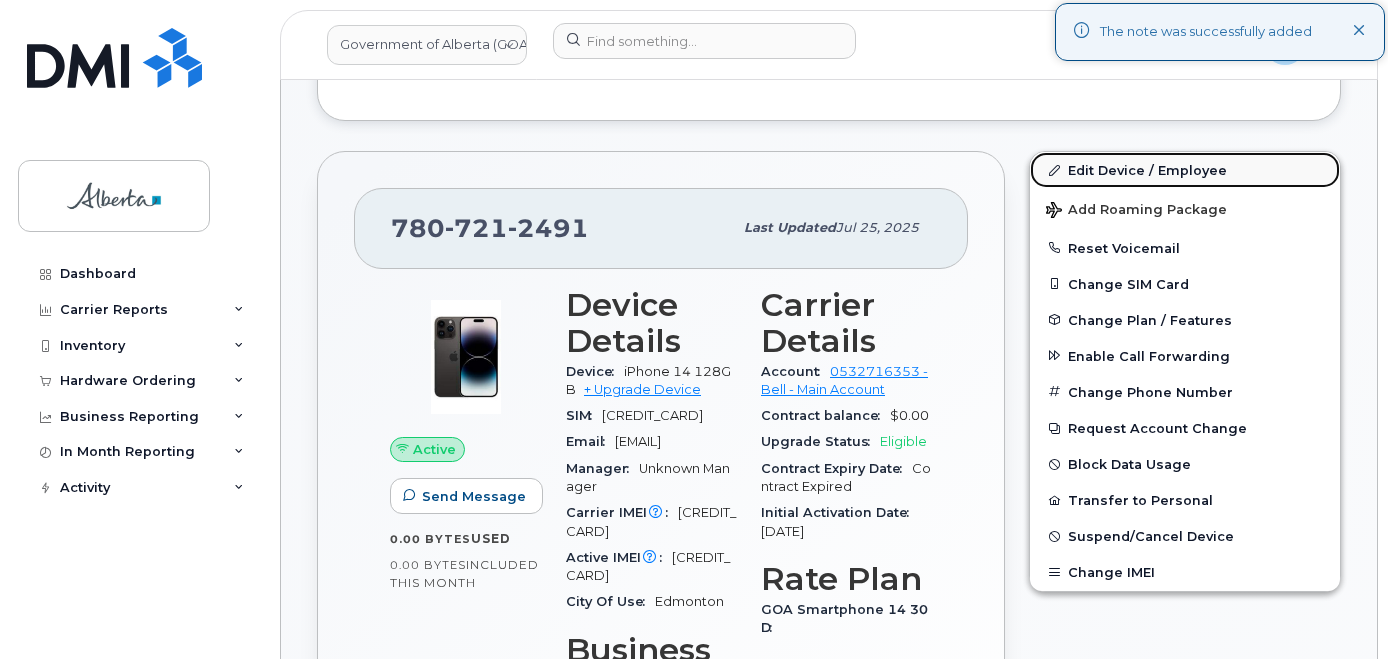 click on "Edit Device / Employee" at bounding box center [1185, 170] 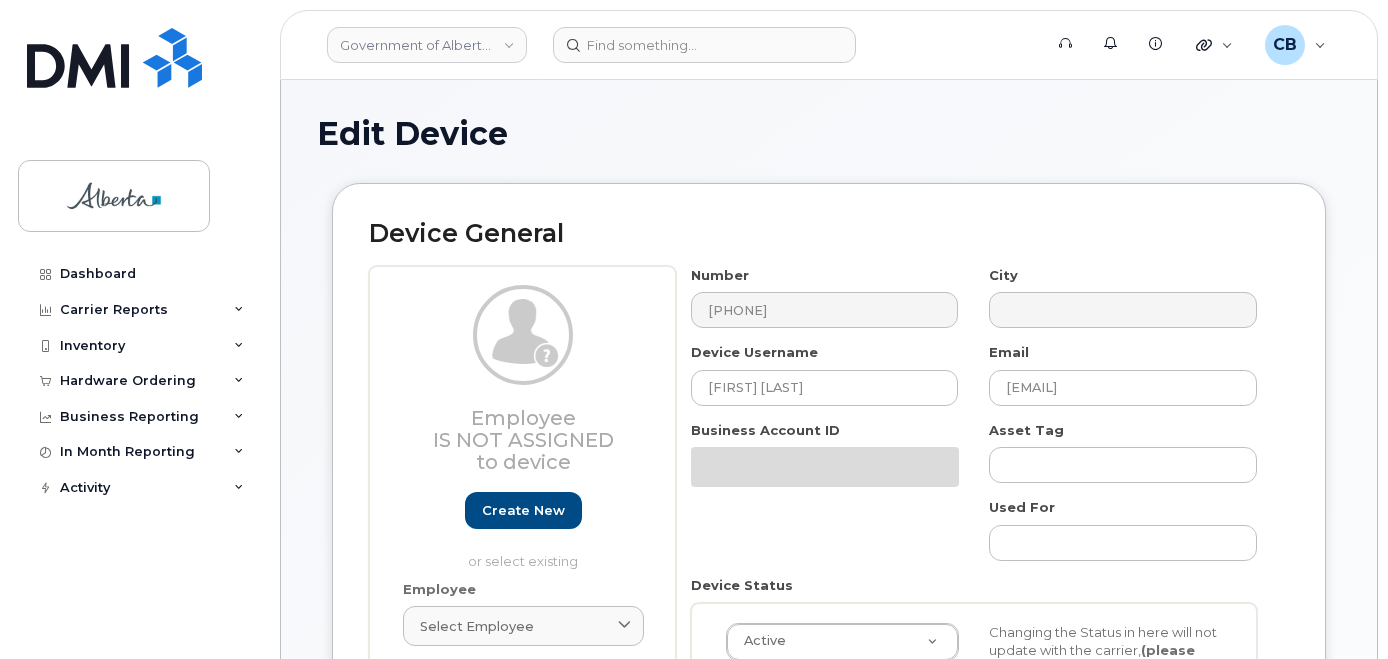select on "4733126" 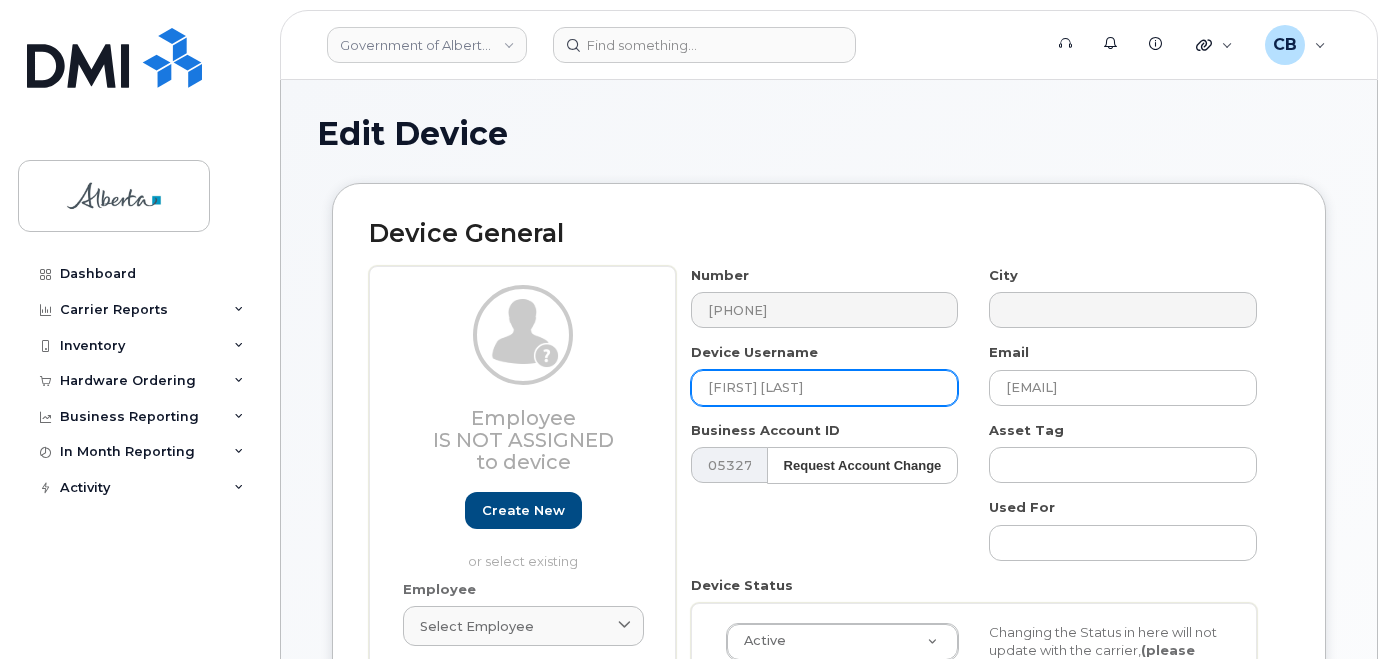 click on "[FIRST] [LAST]" at bounding box center (825, 388) 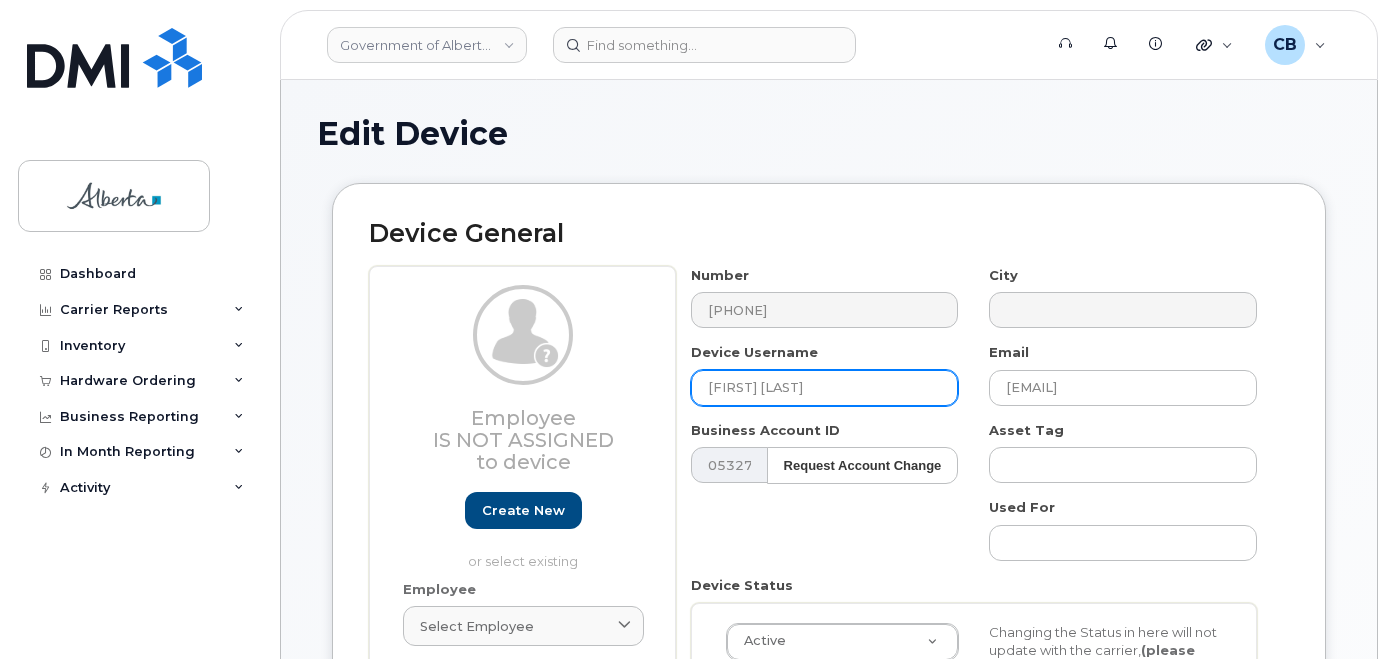 paste on "[FIRST] [LAST]" 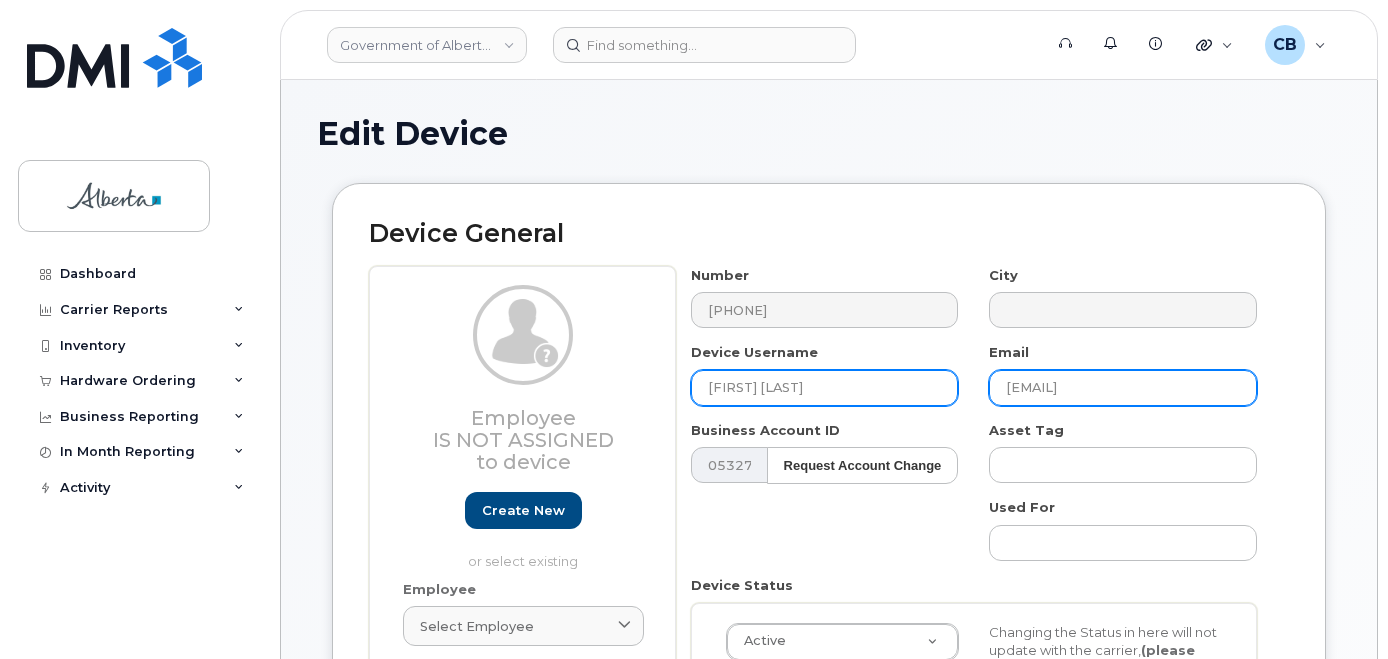 type on "[FIRST] [LAST]" 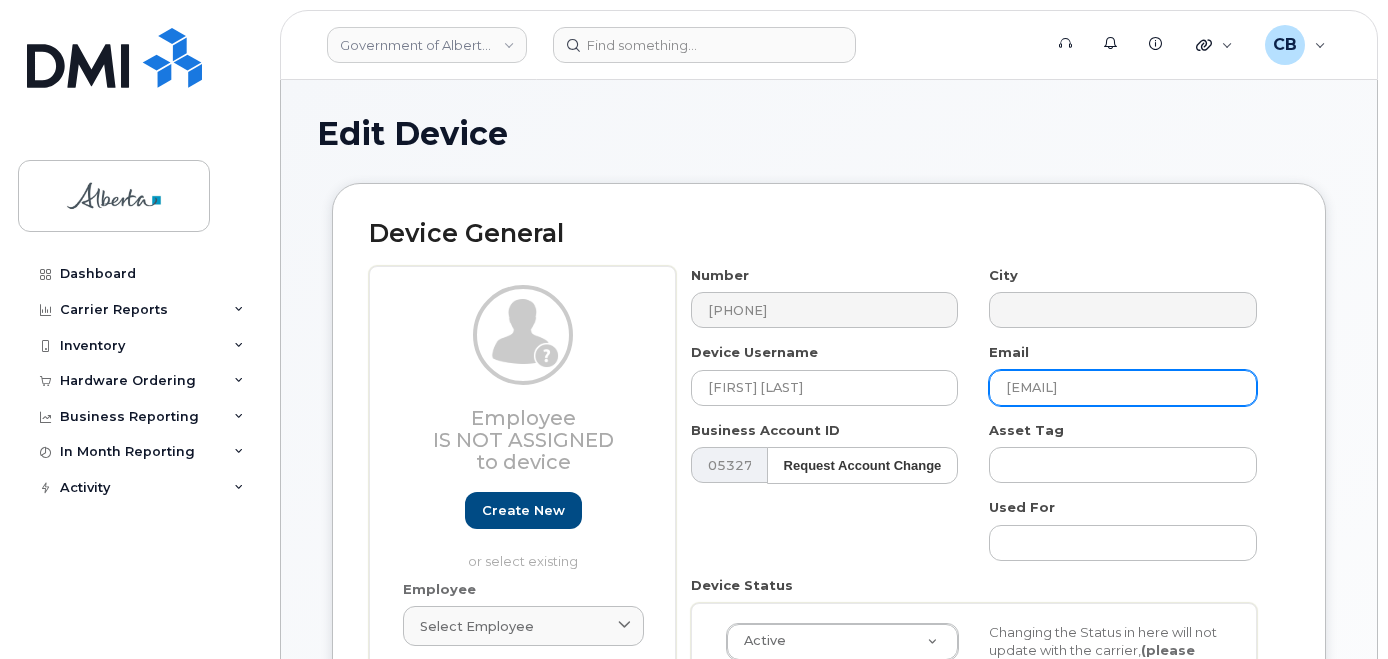 drag, startPoint x: 1116, startPoint y: 384, endPoint x: 974, endPoint y: 383, distance: 142.00352 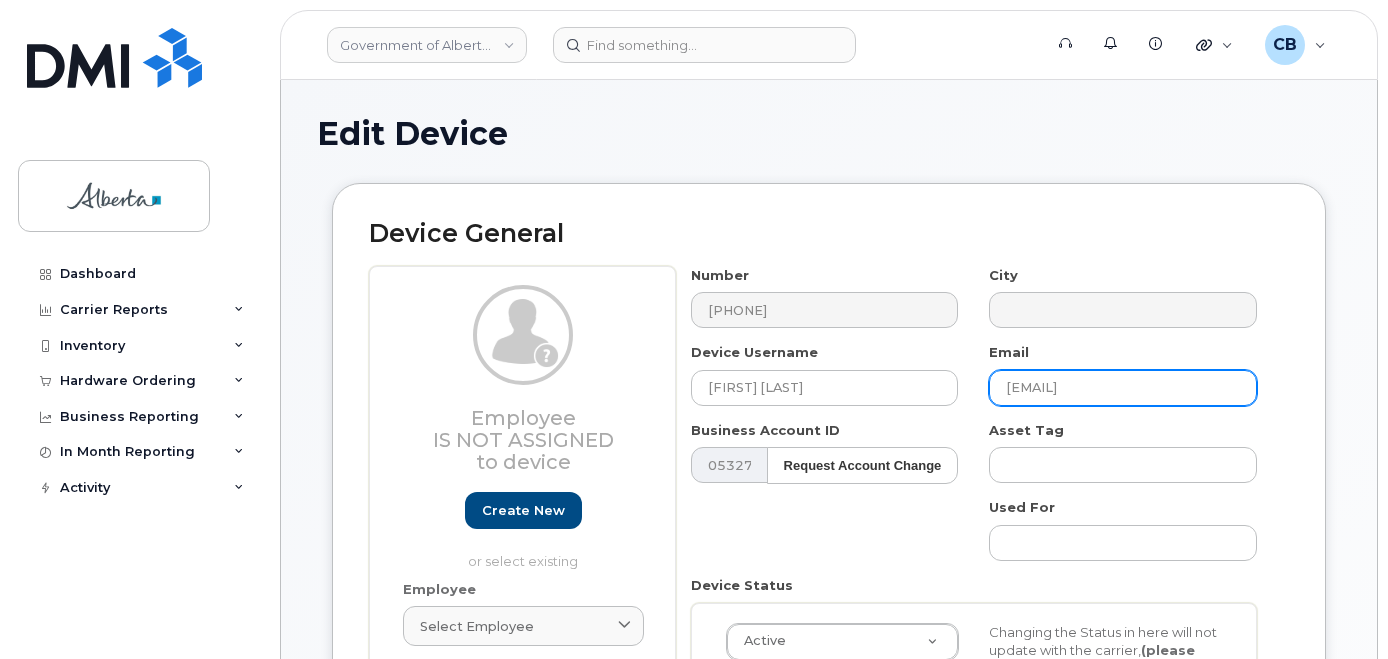 paste on "[FIRST] [LAST]" 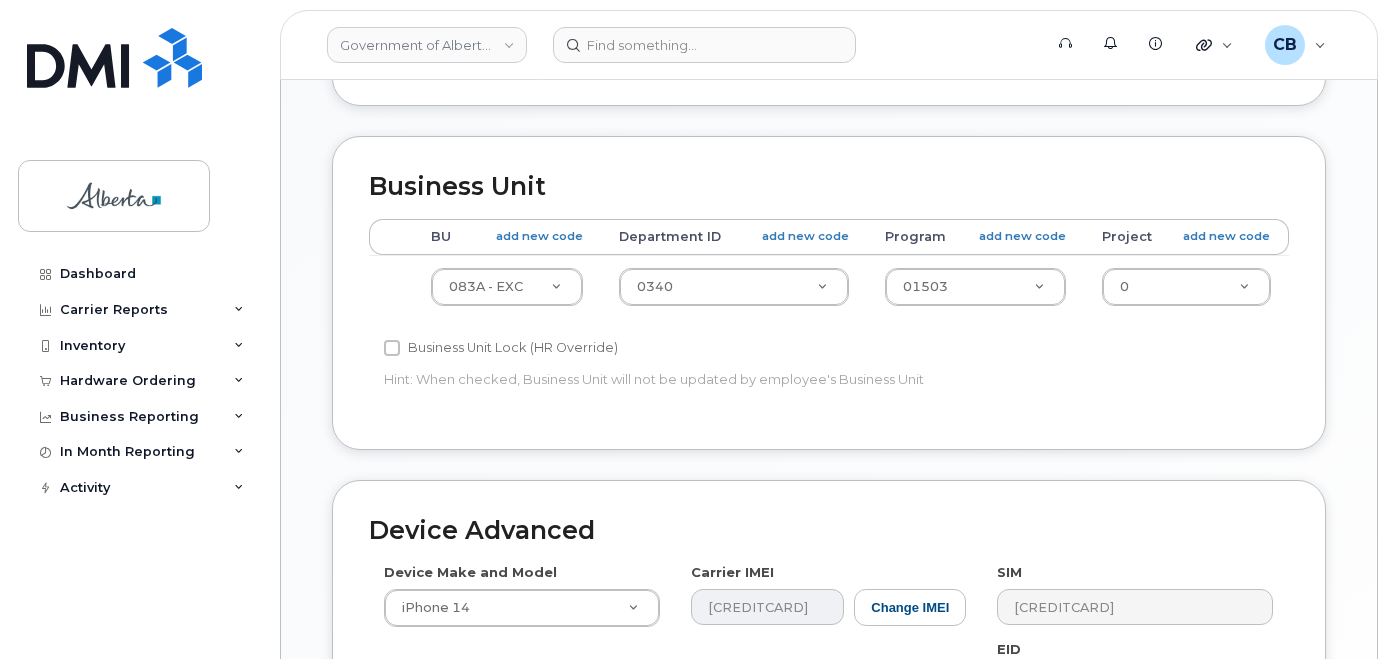 scroll, scrollTop: 748, scrollLeft: 0, axis: vertical 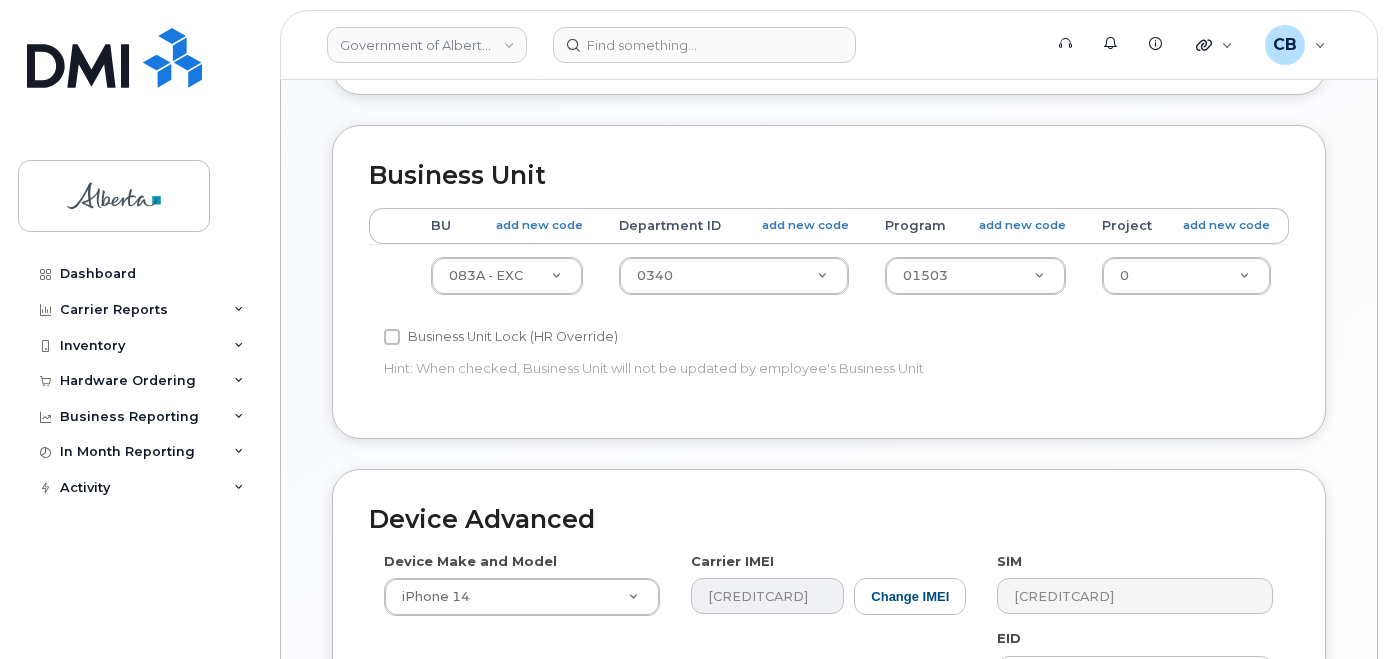 type on "[EMAIL]" 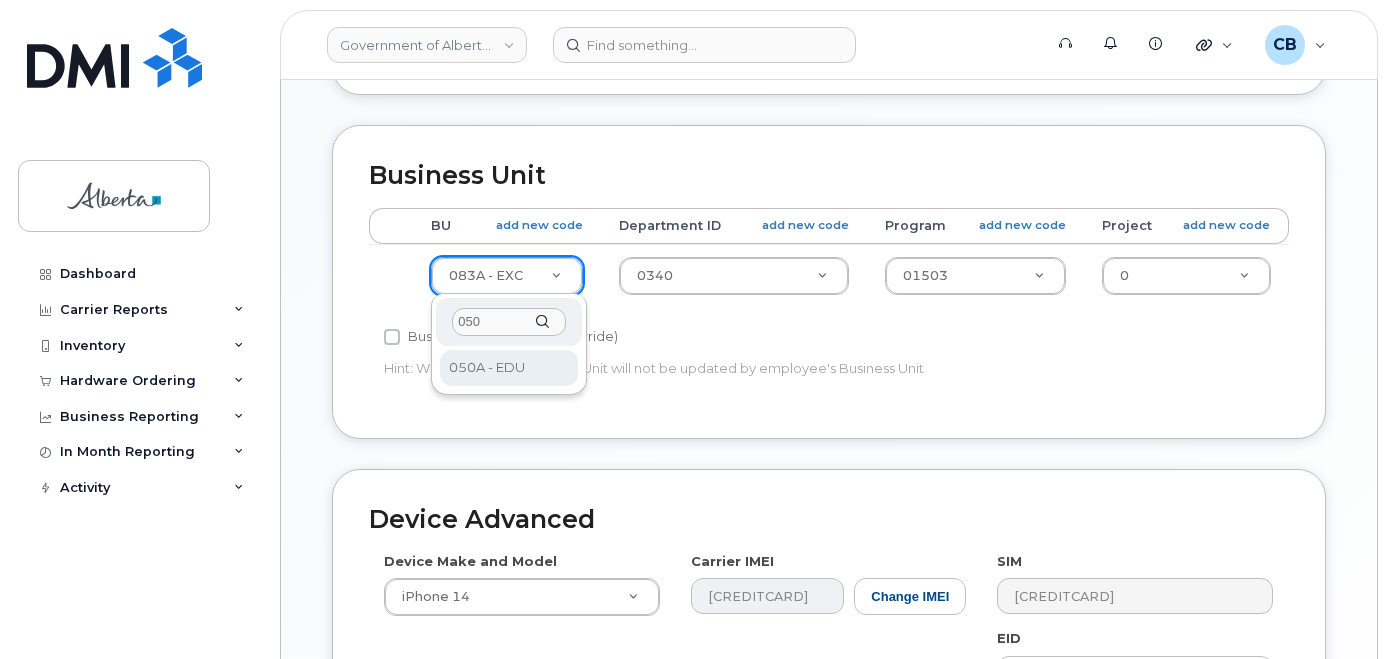 type on "050" 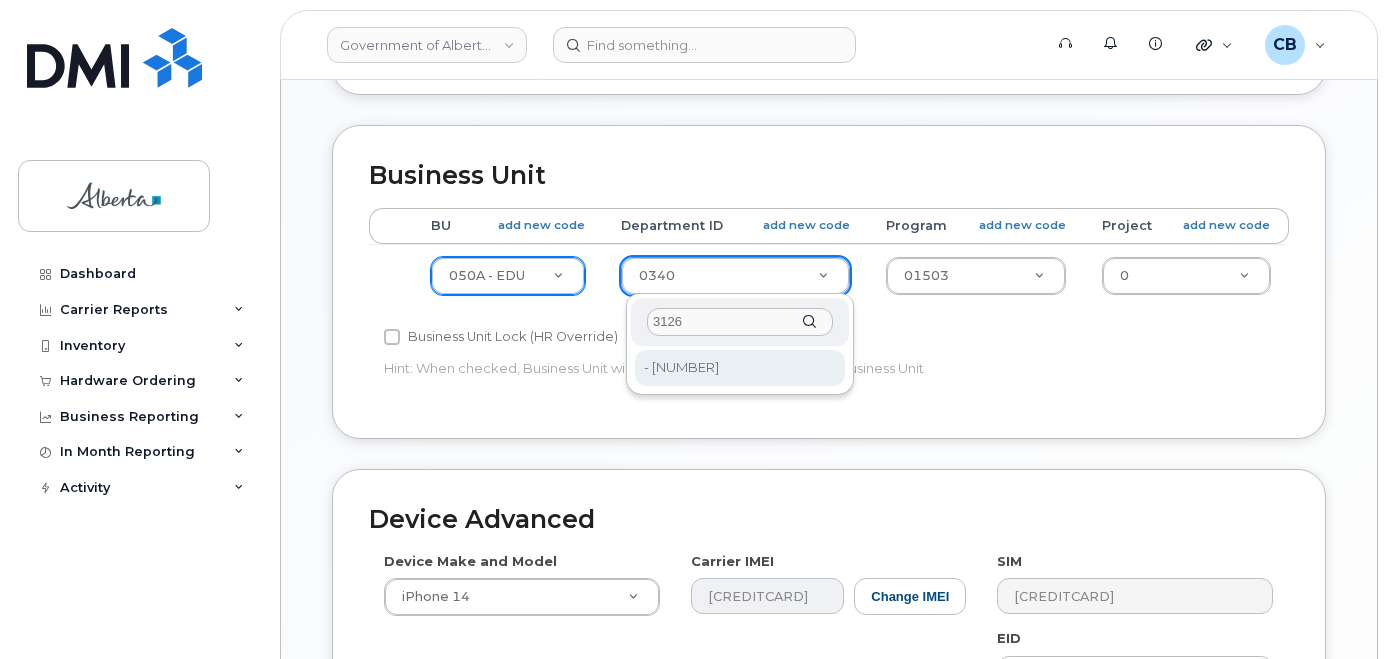 type on "3126" 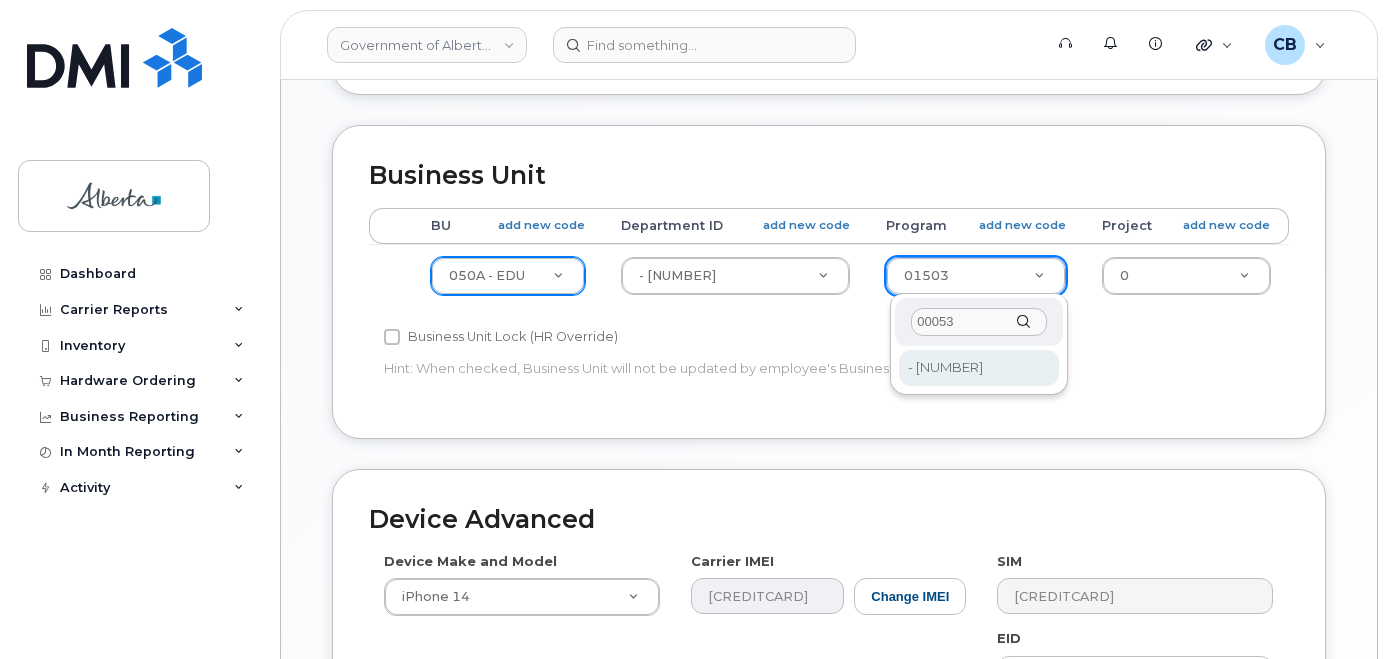 type on "00053" 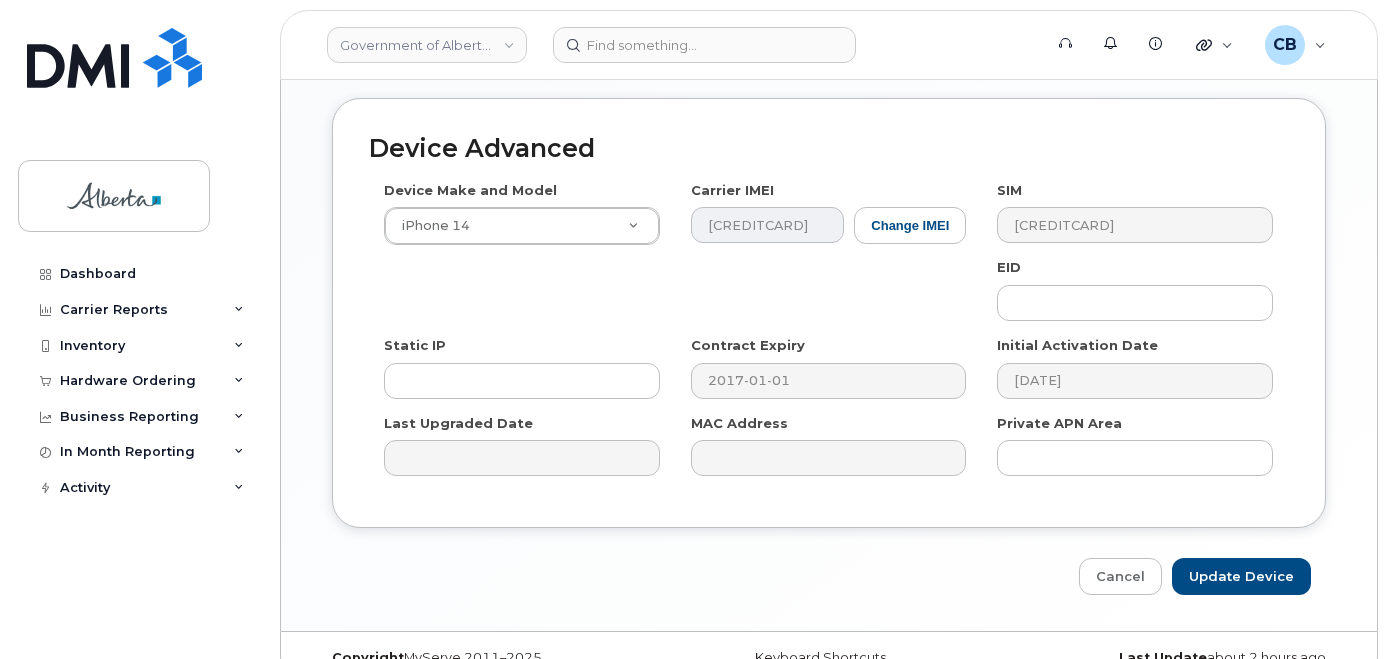 scroll, scrollTop: 1155, scrollLeft: 0, axis: vertical 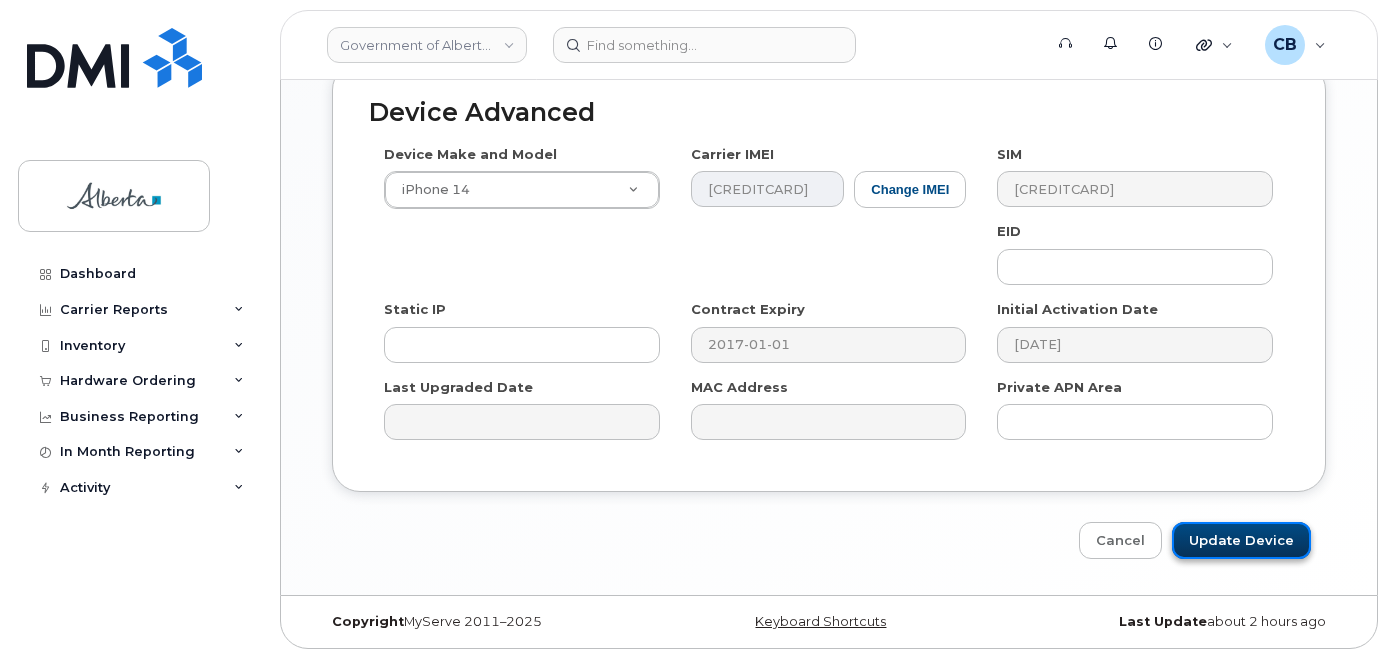 click on "Update Device" at bounding box center [1241, 540] 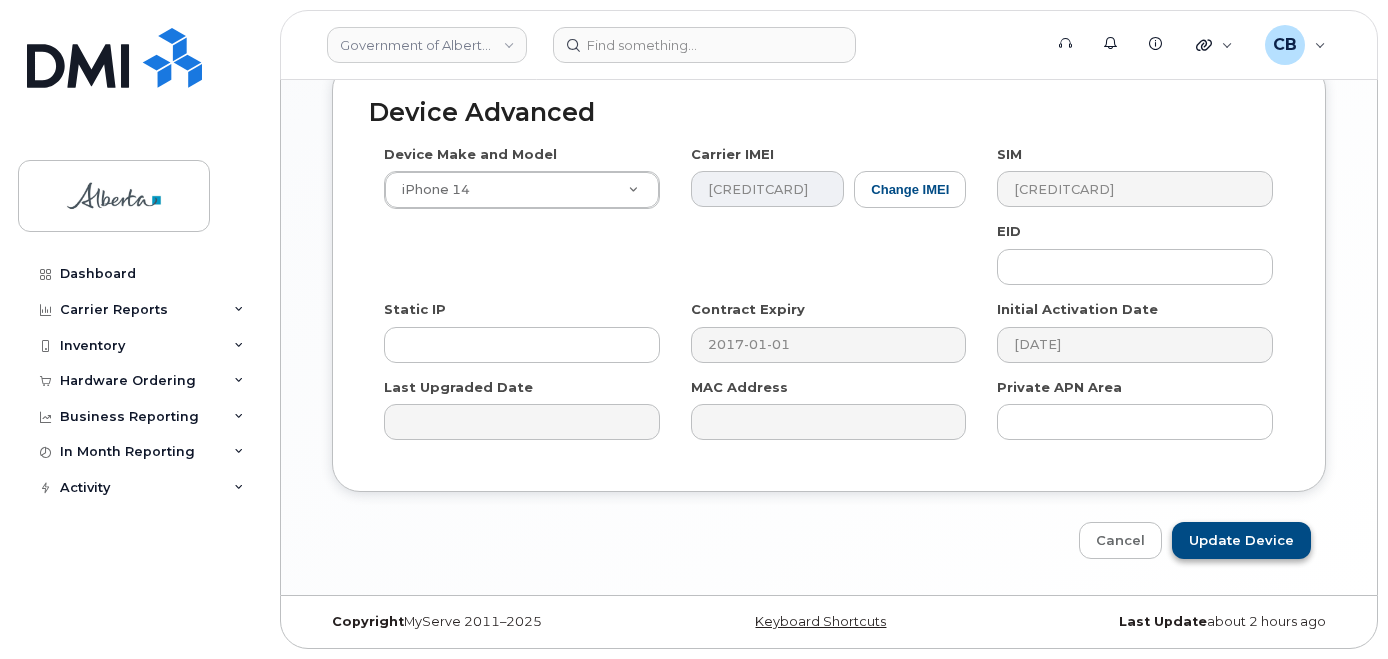 type on "Saving..." 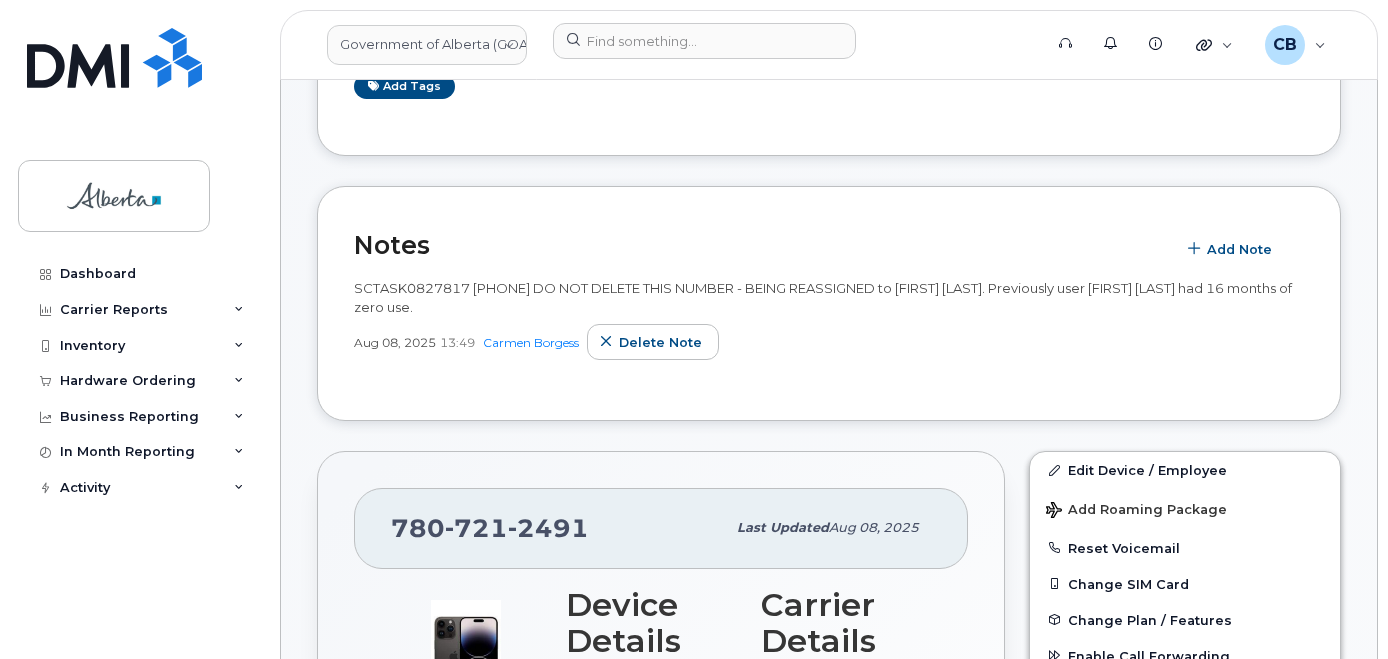 scroll, scrollTop: 0, scrollLeft: 0, axis: both 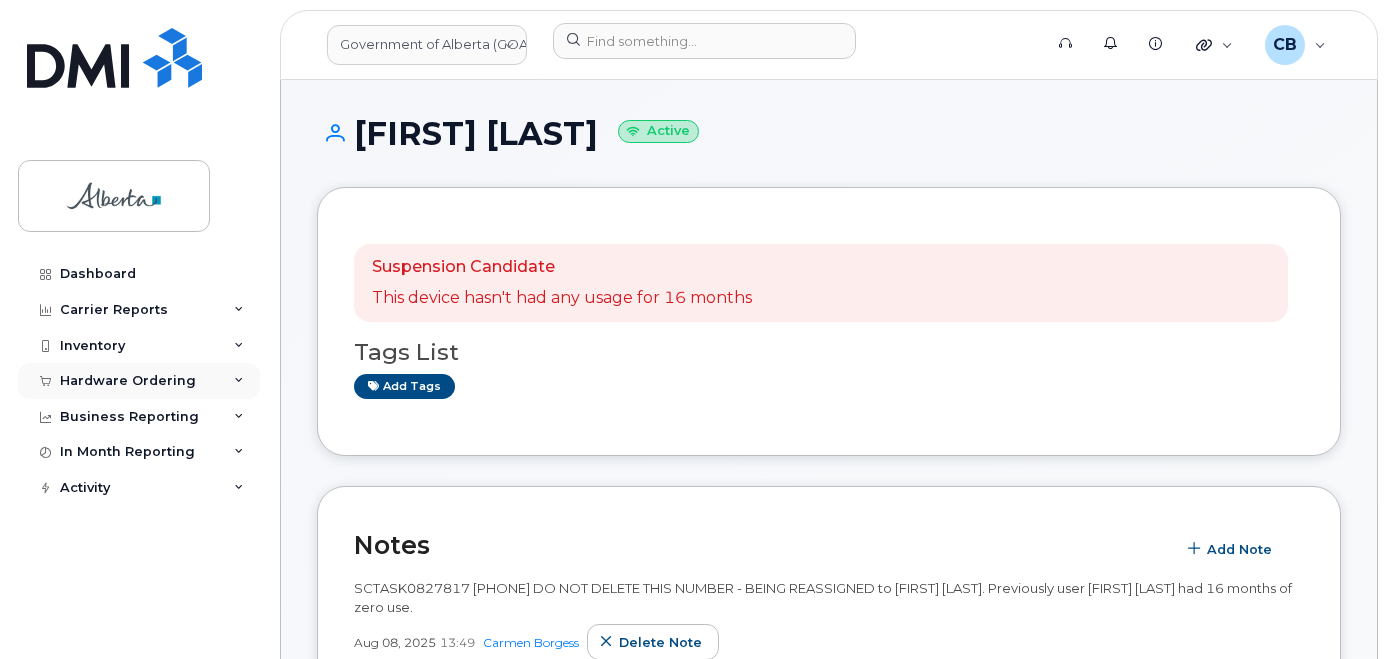 click on "Hardware Ordering" at bounding box center (128, 381) 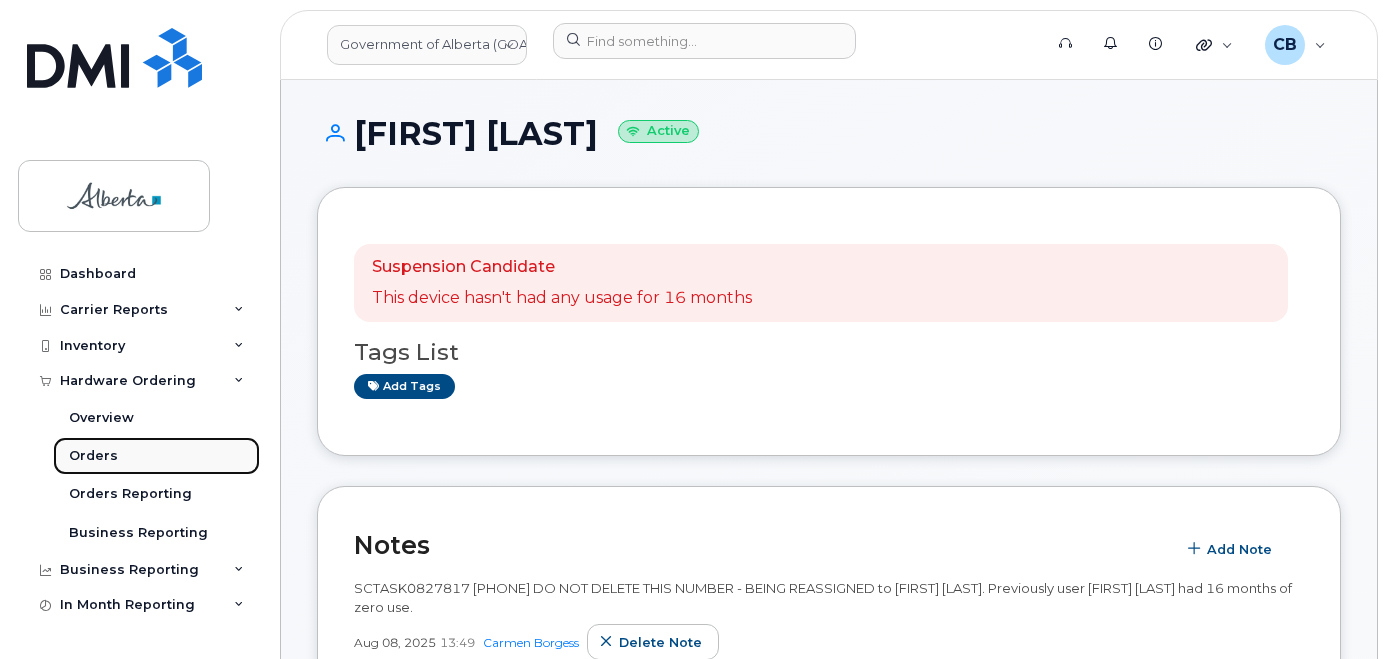 click on "Orders" at bounding box center (93, 456) 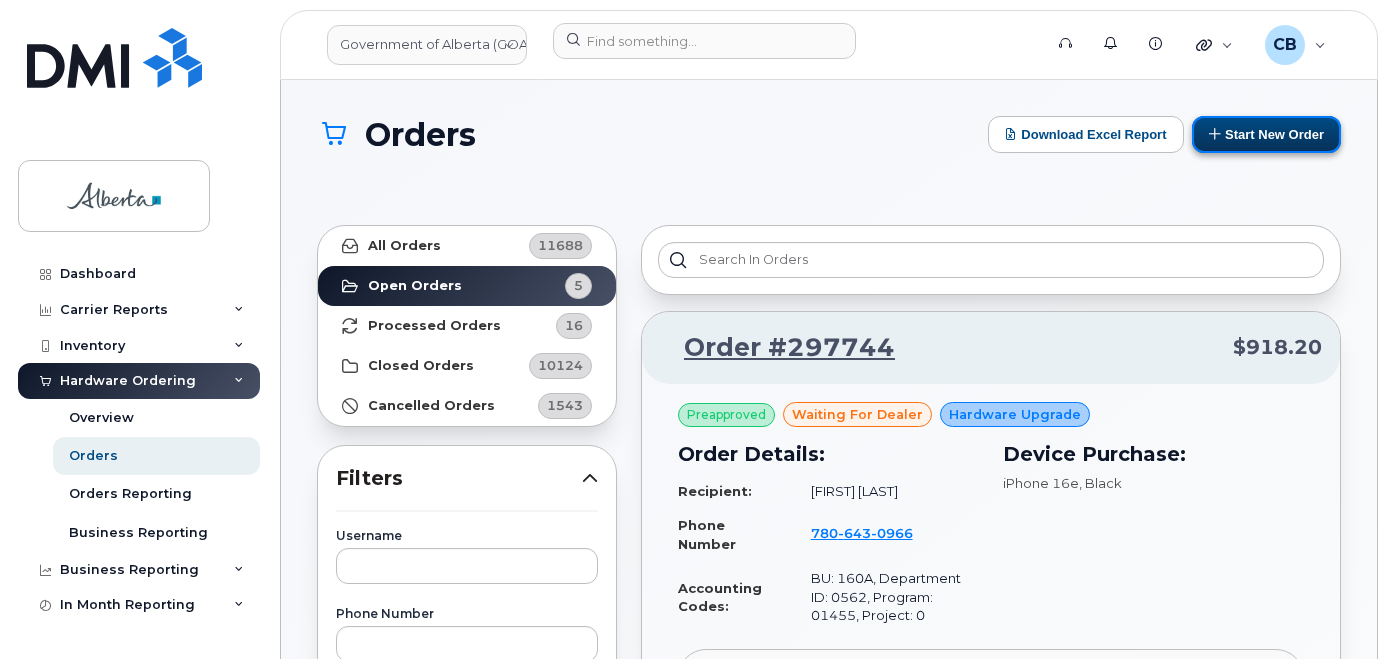 click on "Start New Order" at bounding box center (1266, 134) 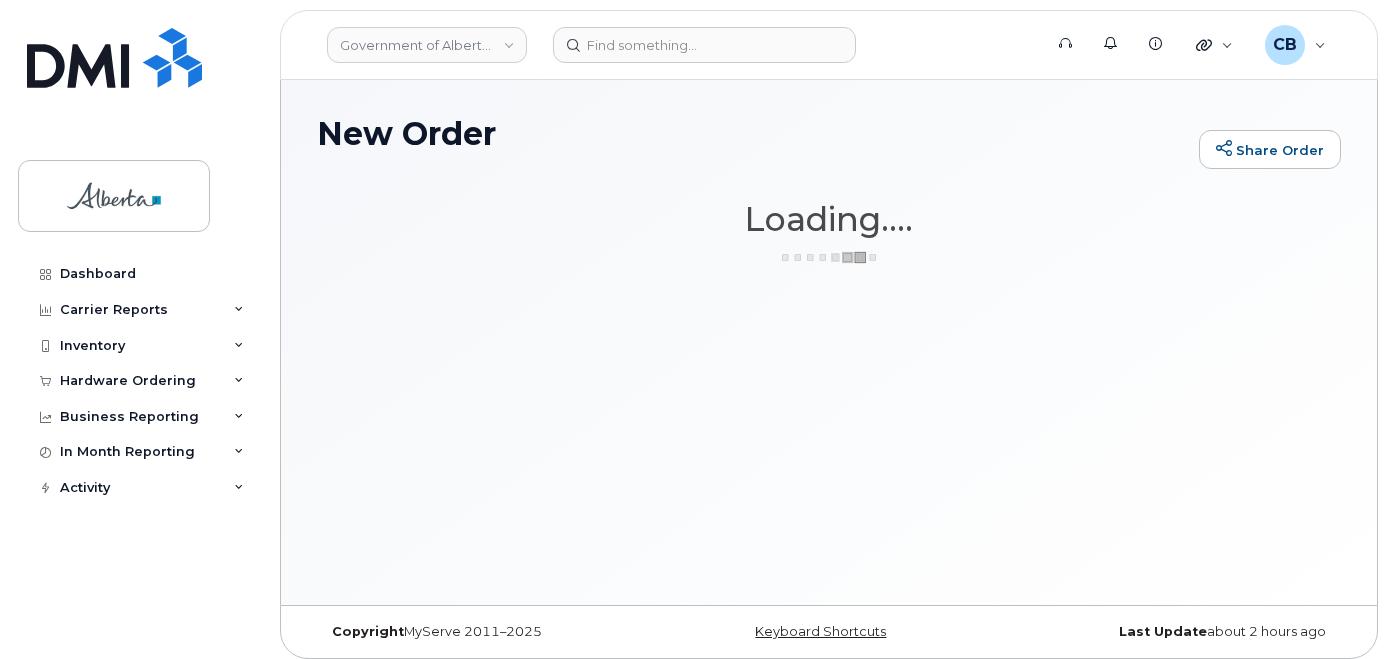 scroll, scrollTop: 0, scrollLeft: 0, axis: both 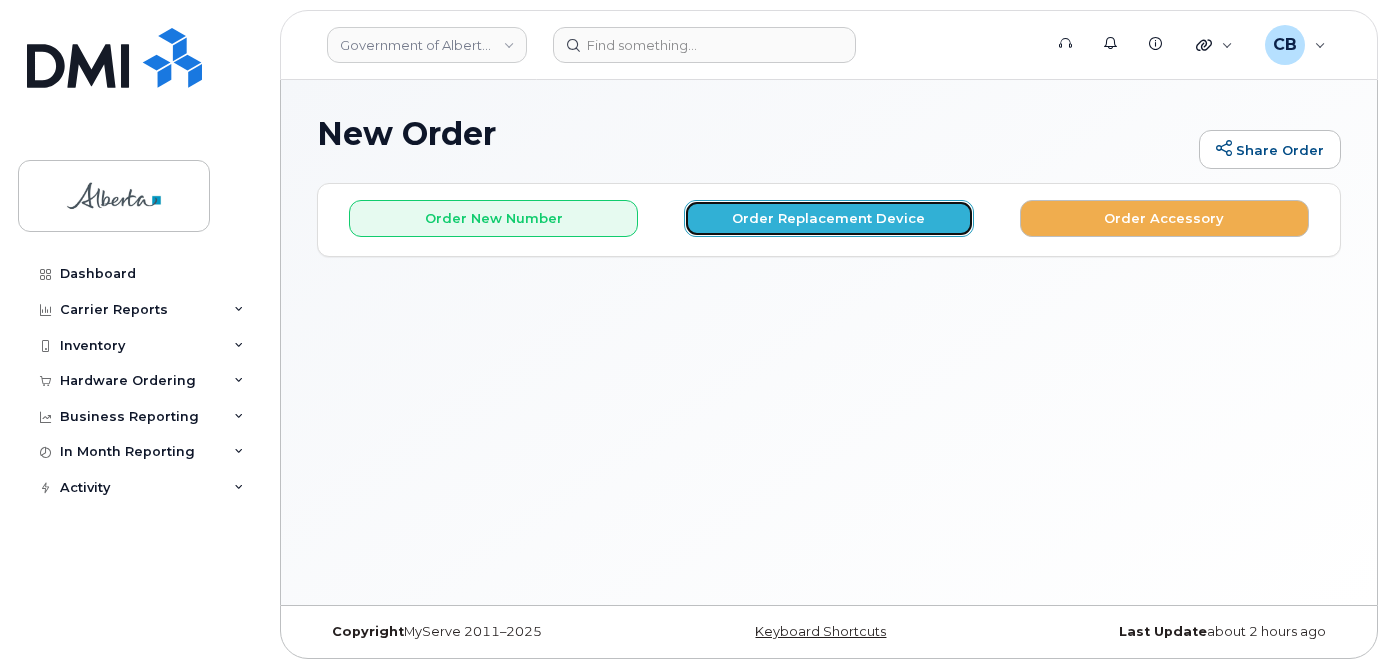 click on "Order Replacement Device" at bounding box center [828, 218] 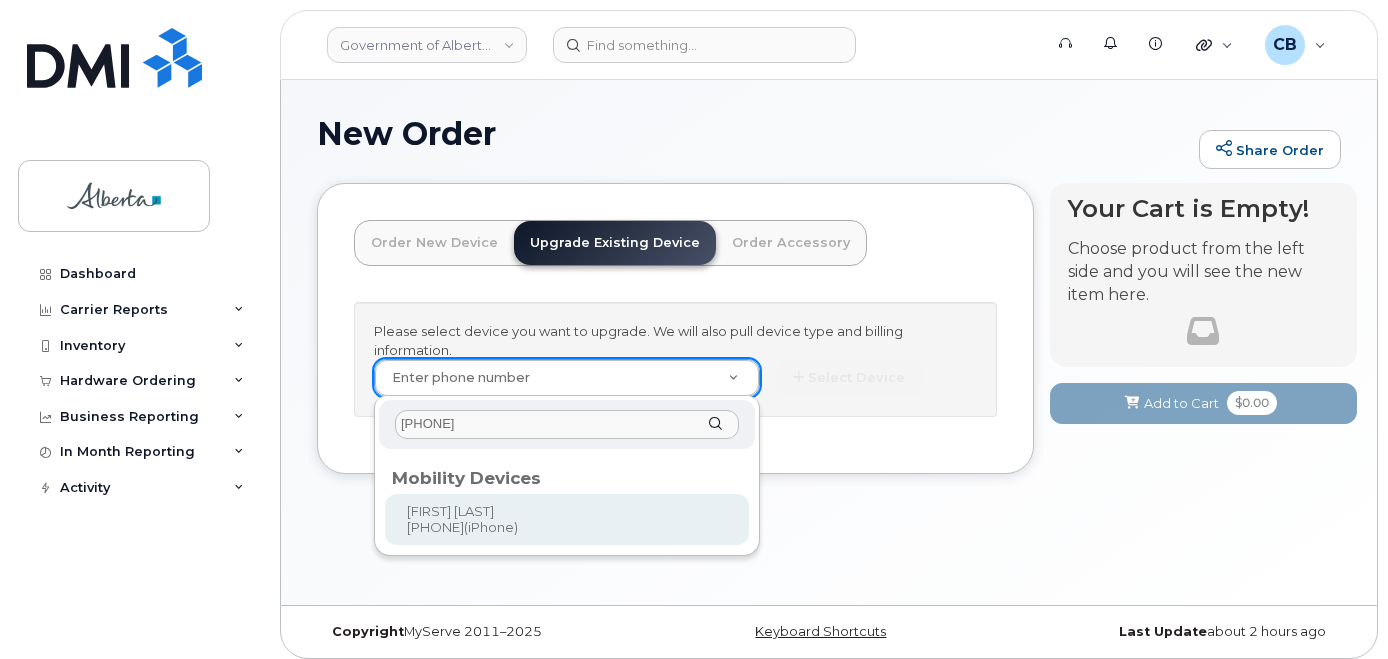 type on "7807212491" 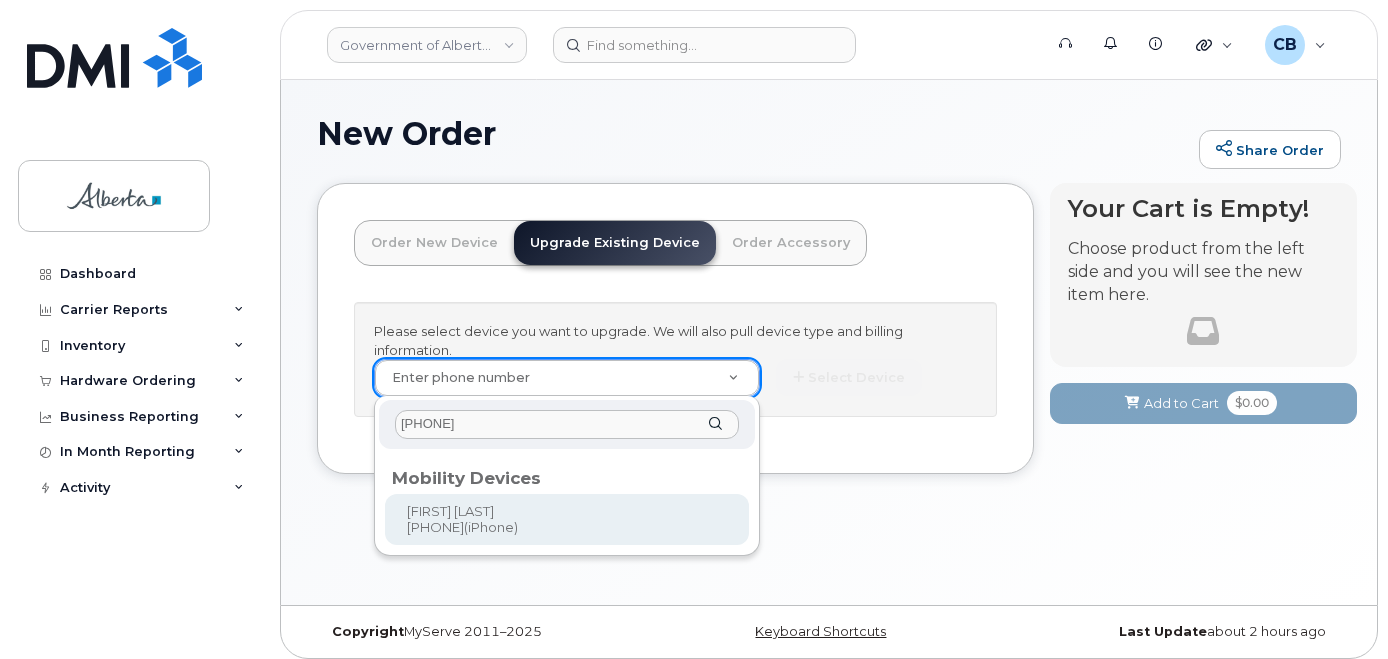 type on "802370" 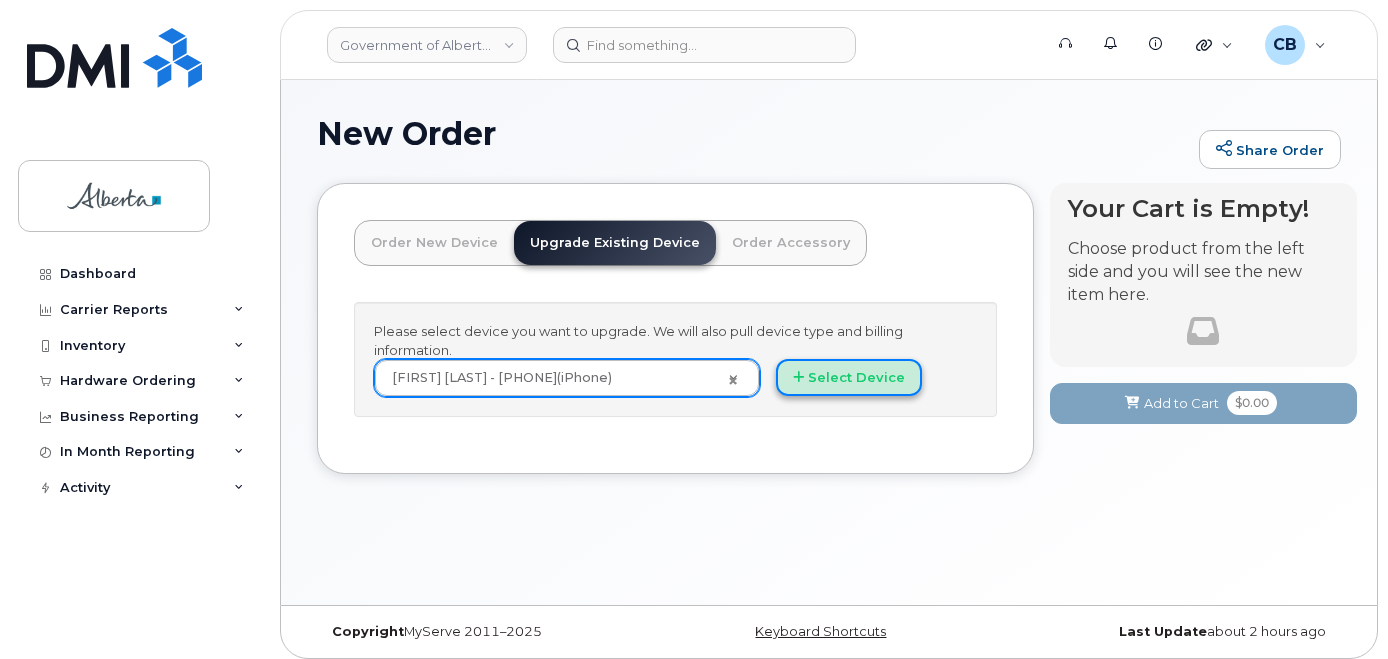 click on "Select Device" at bounding box center (849, 377) 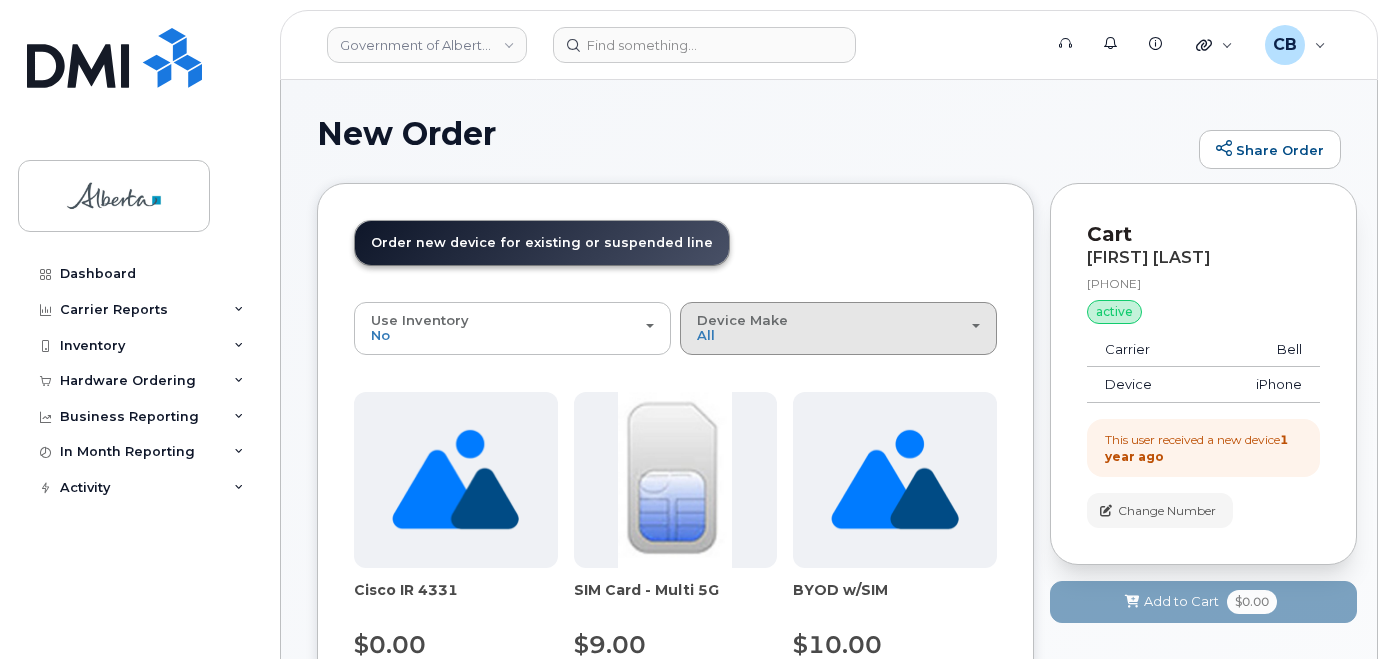 click on "Device Make
All
Aircard
Android
Cell Phone
HUB
iPhone
Modem
Unknown" at bounding box center [838, 328] 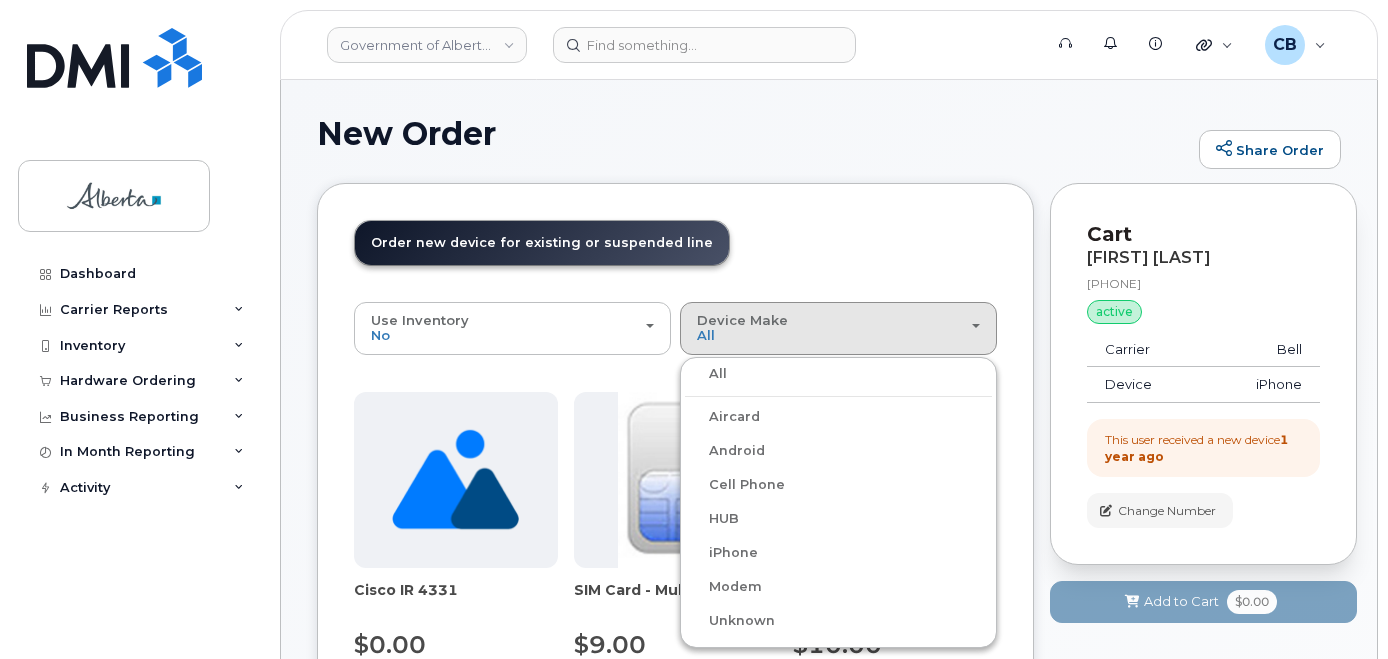 click on "iPhone" at bounding box center (721, 553) 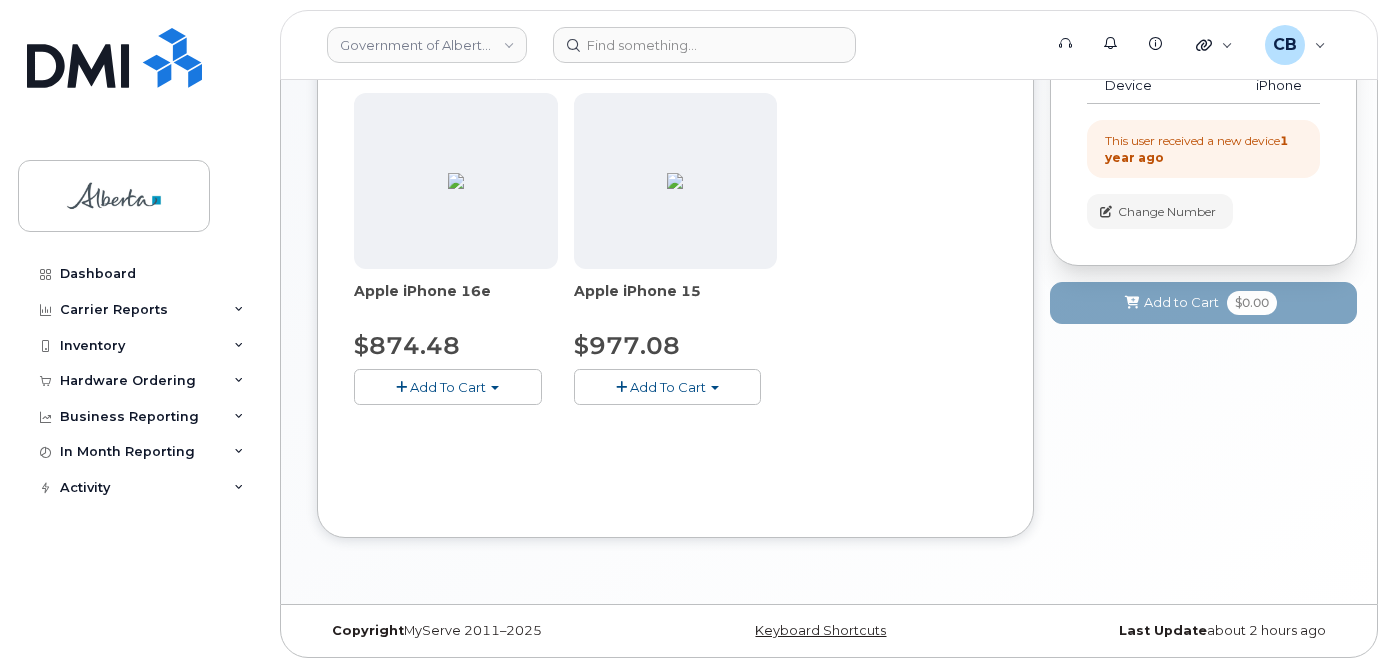 scroll, scrollTop: 300, scrollLeft: 0, axis: vertical 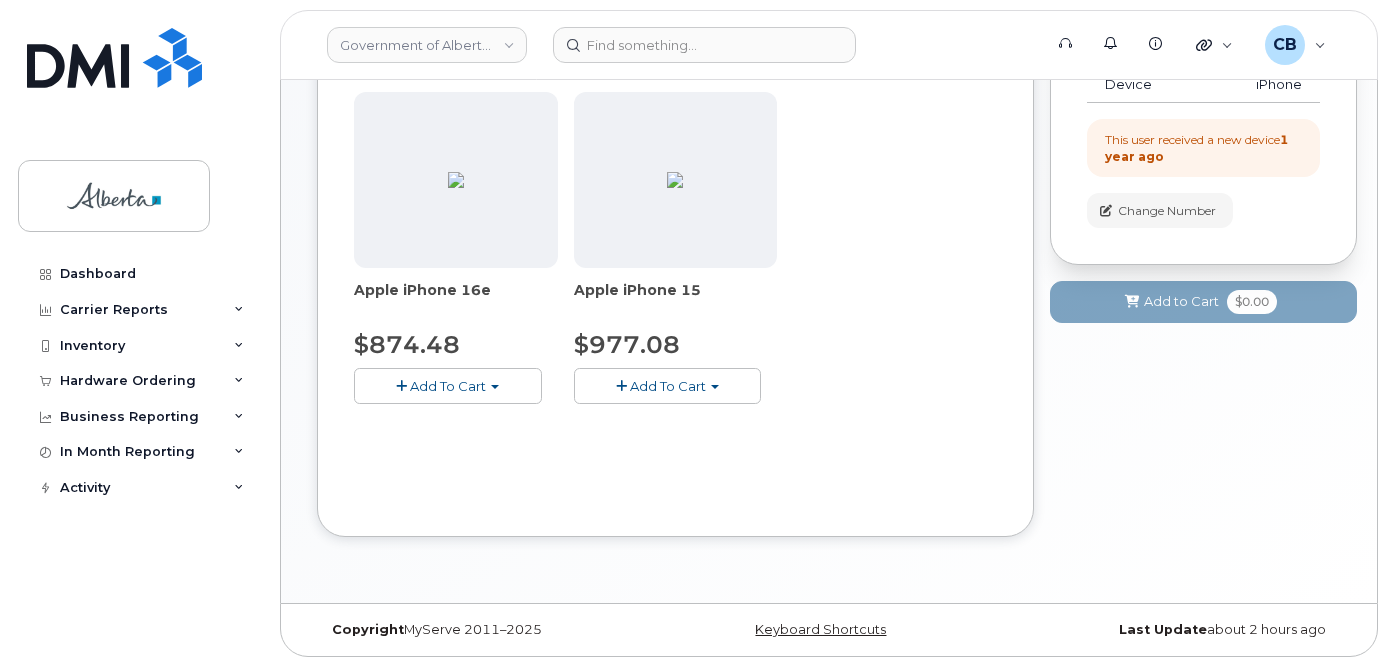 click on "Add To Cart" at bounding box center [668, 386] 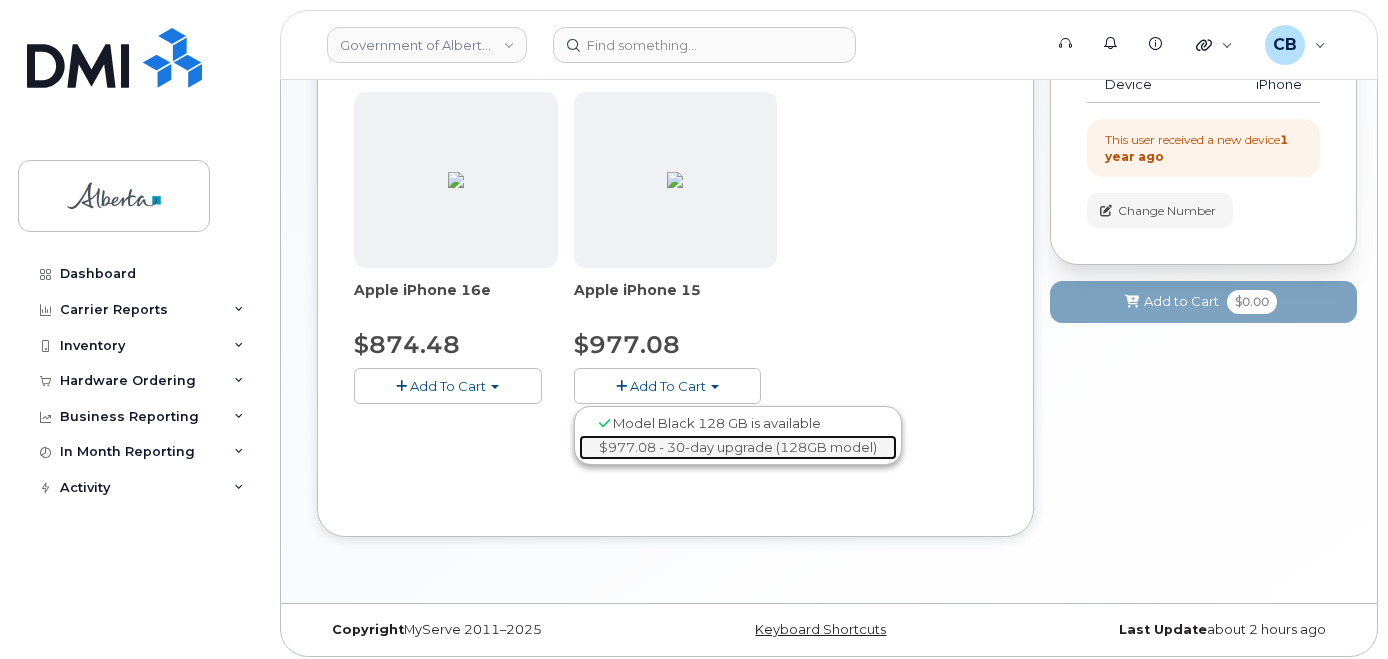 click on "$977.08 - 30-day upgrade (128GB model)" at bounding box center (738, 447) 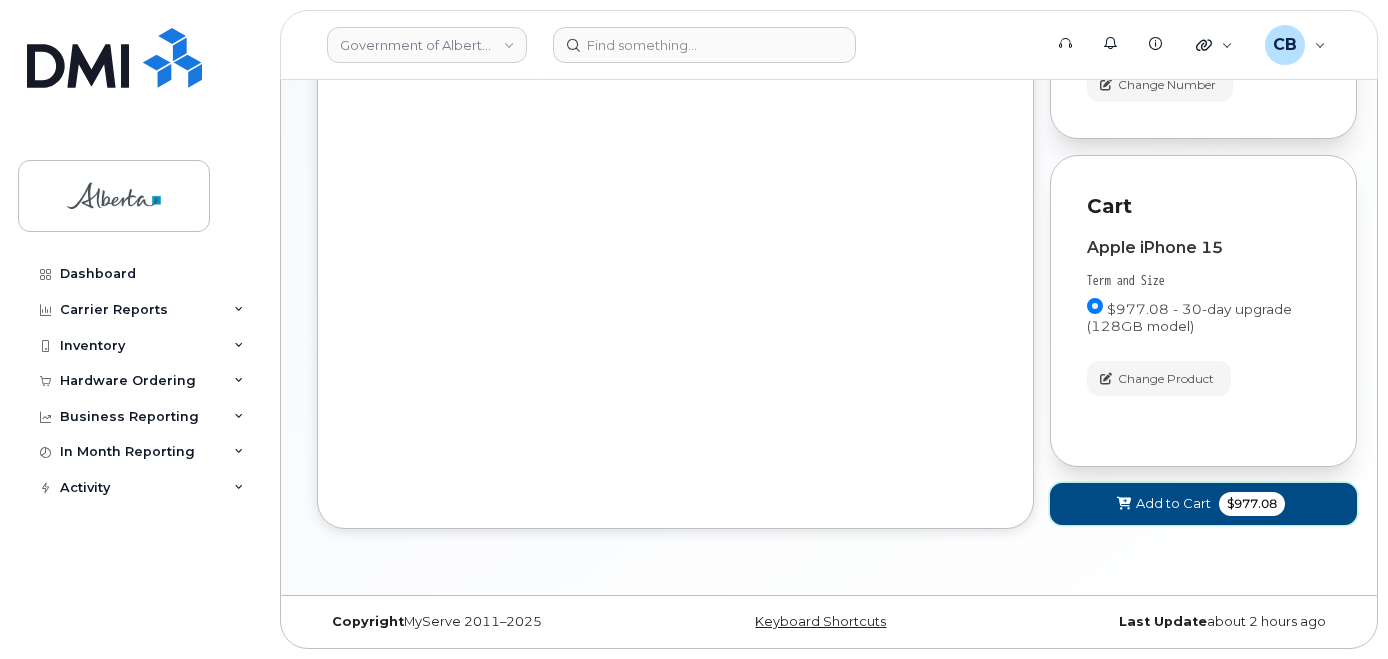 click on "Add to Cart" at bounding box center [1173, 503] 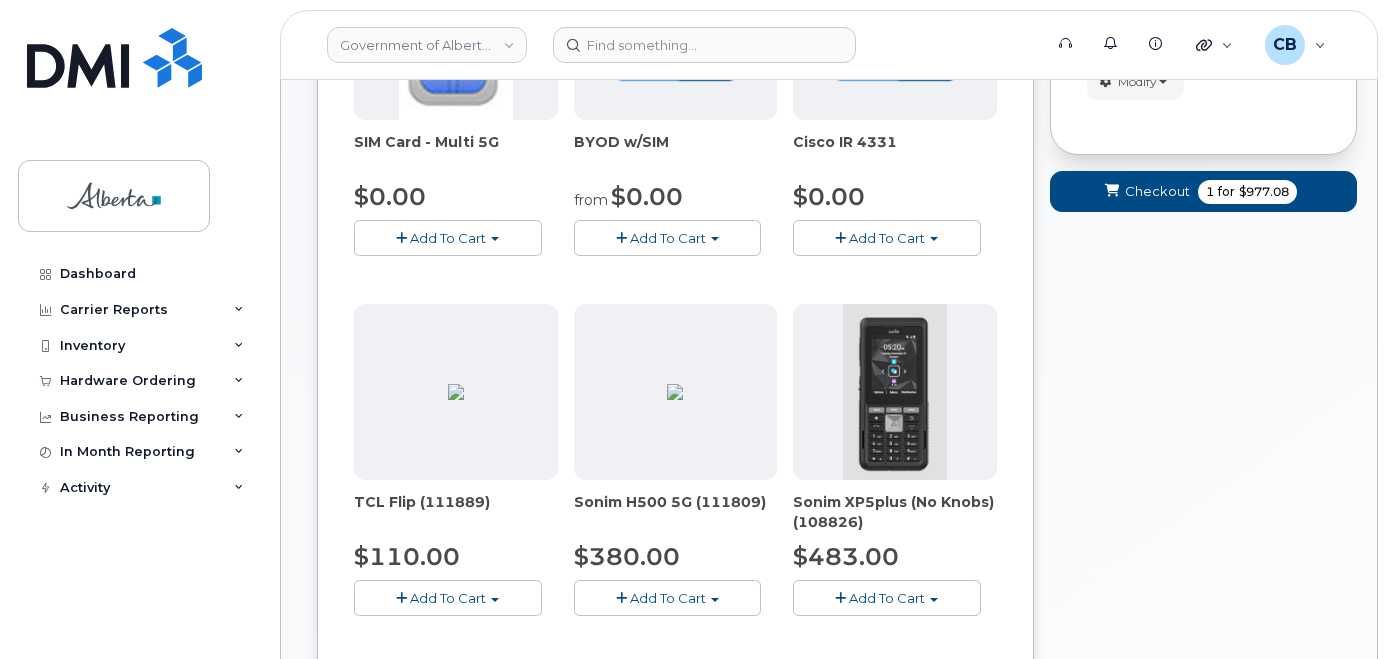 scroll, scrollTop: 148, scrollLeft: 0, axis: vertical 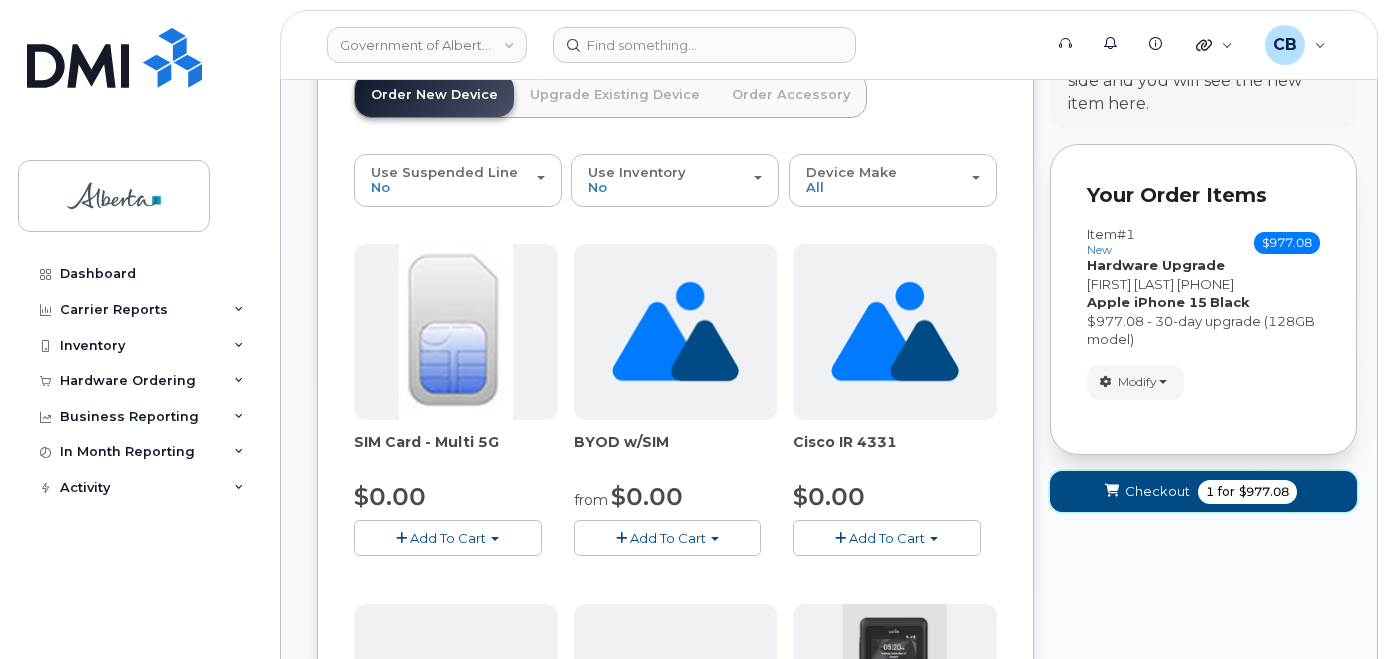 click on "Checkout" at bounding box center [1157, 491] 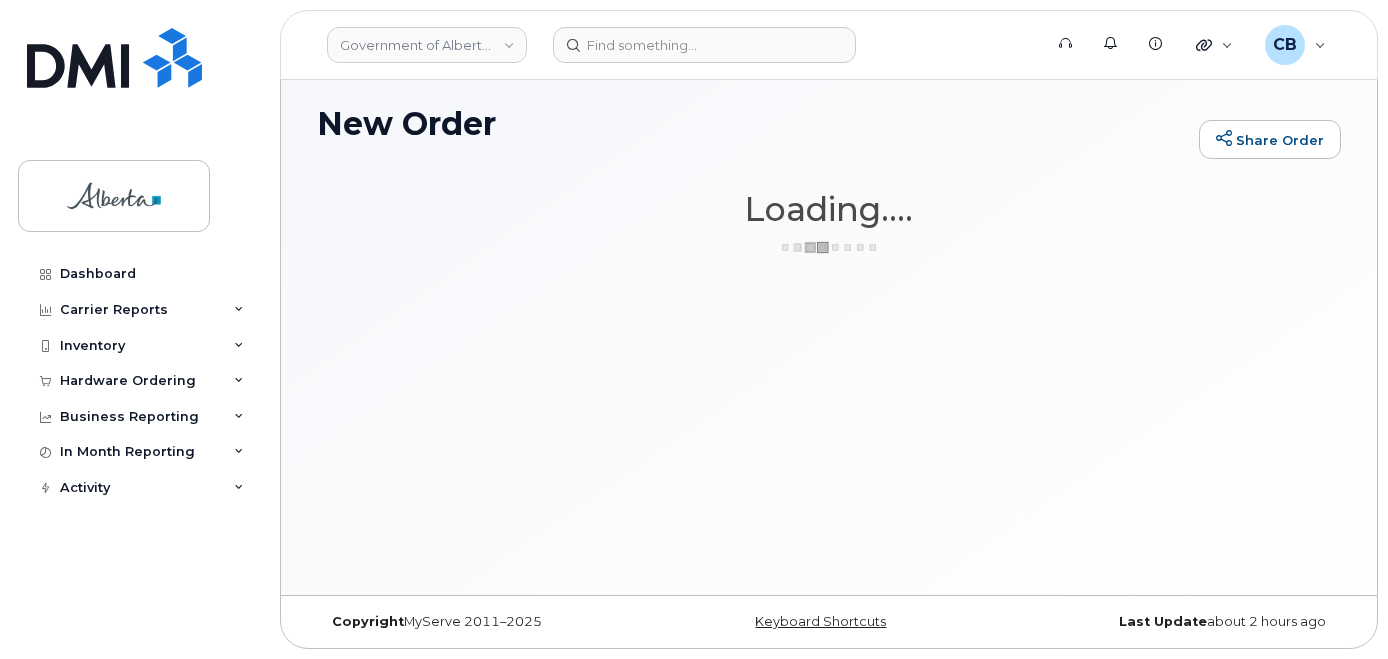 scroll, scrollTop: 10, scrollLeft: 0, axis: vertical 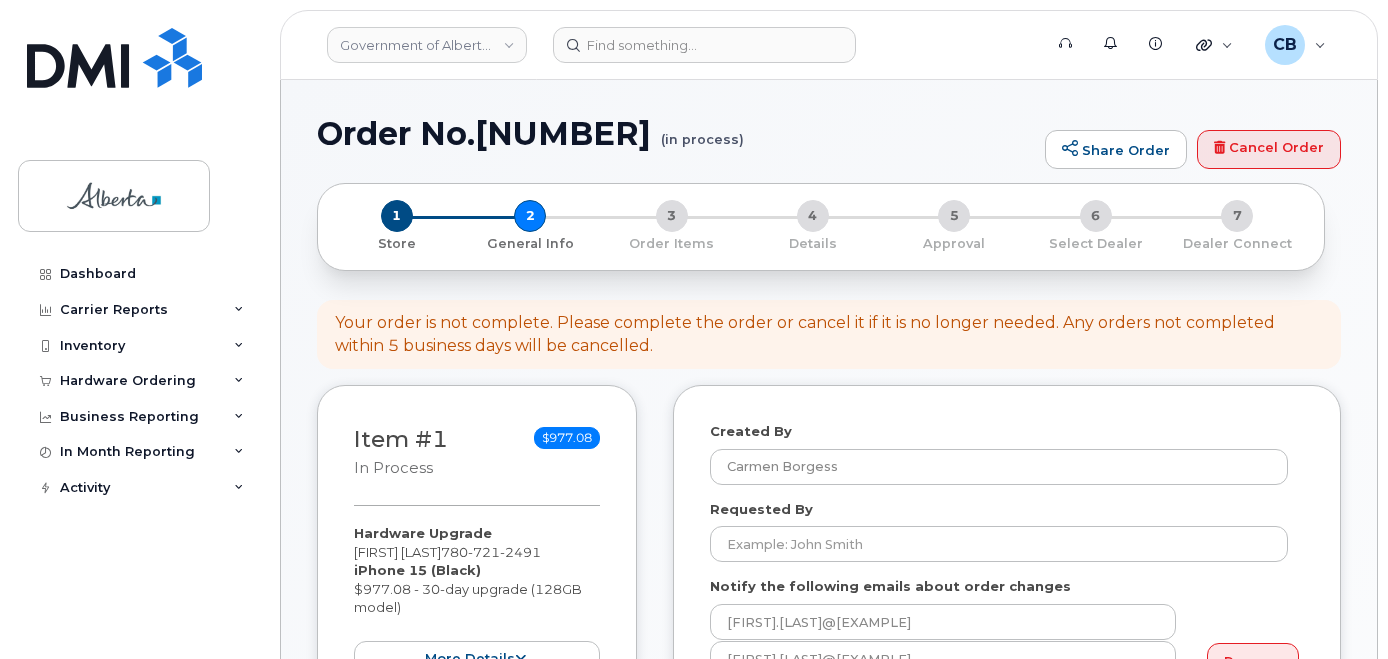select 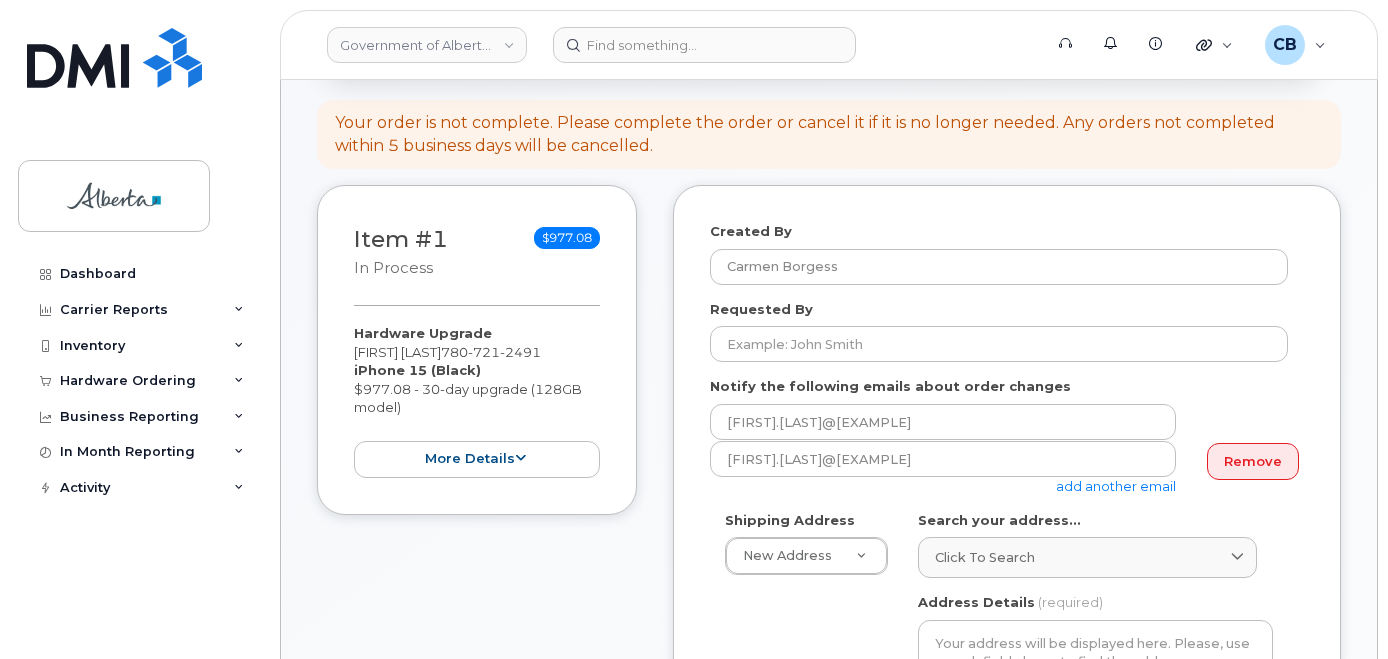 scroll, scrollTop: 300, scrollLeft: 0, axis: vertical 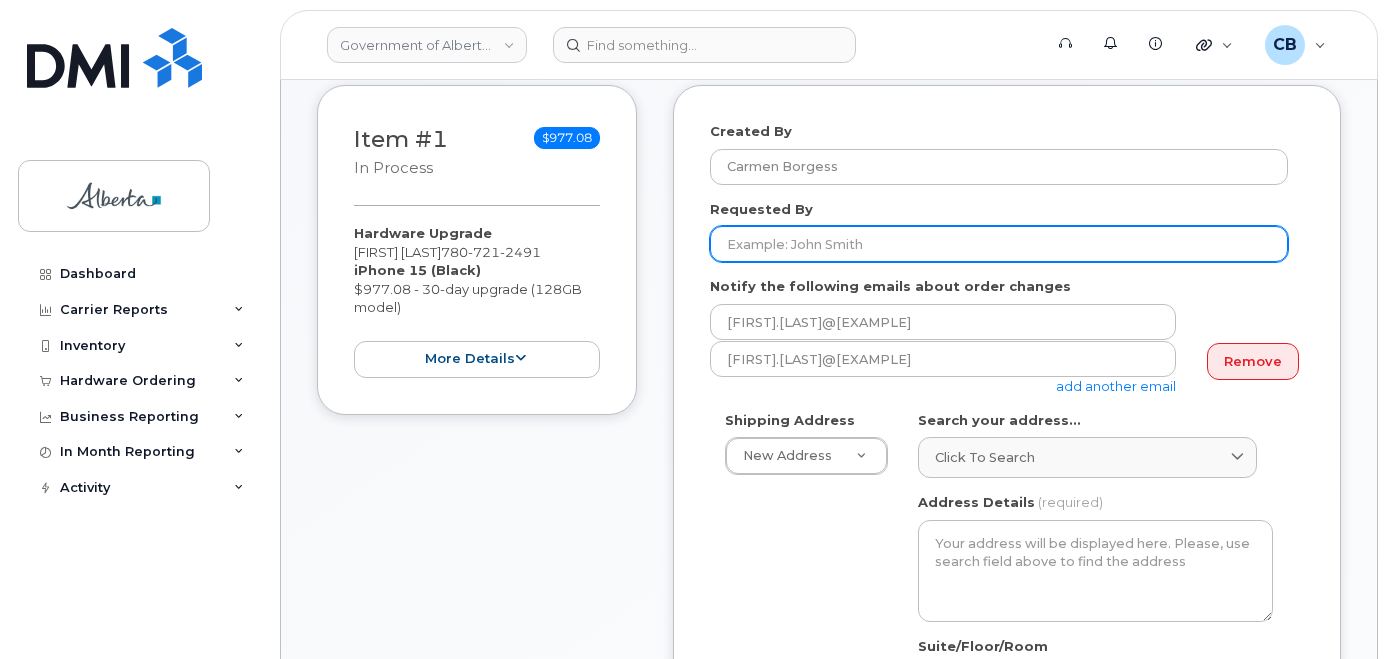 click on "Requested By" at bounding box center [999, 244] 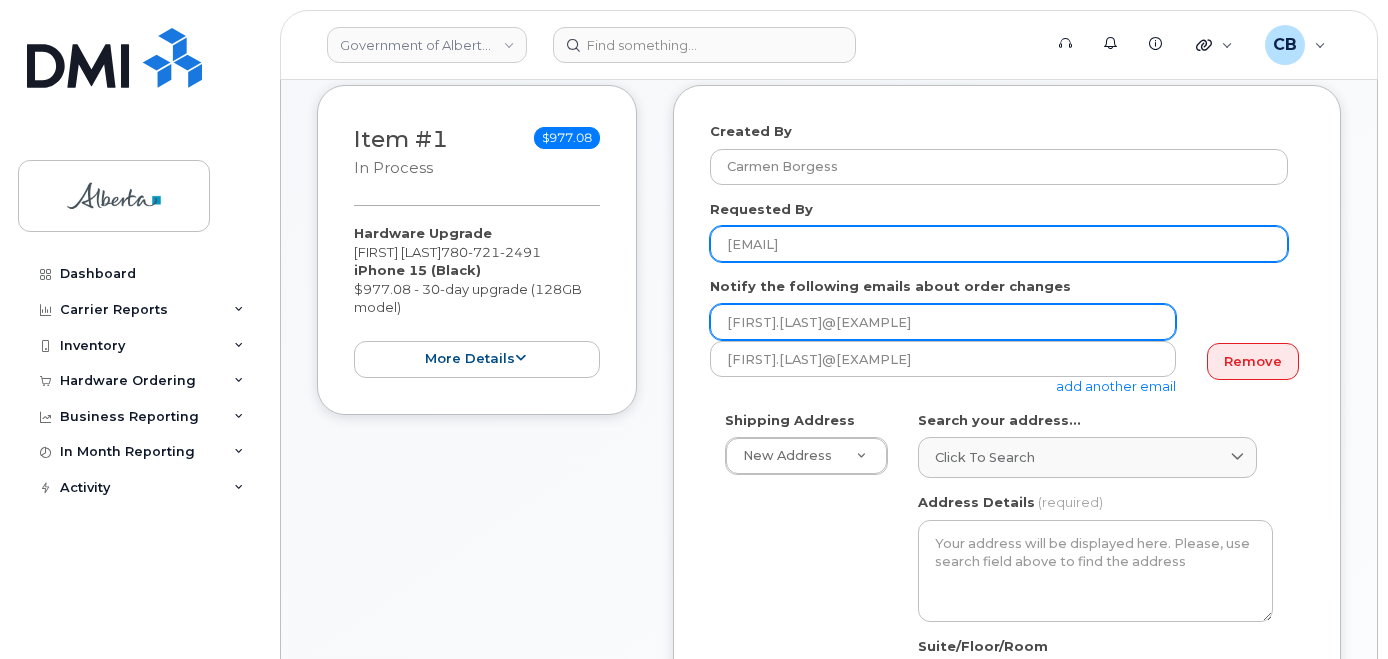 type on "Jacquie.Sabourin@gov.ab.ca" 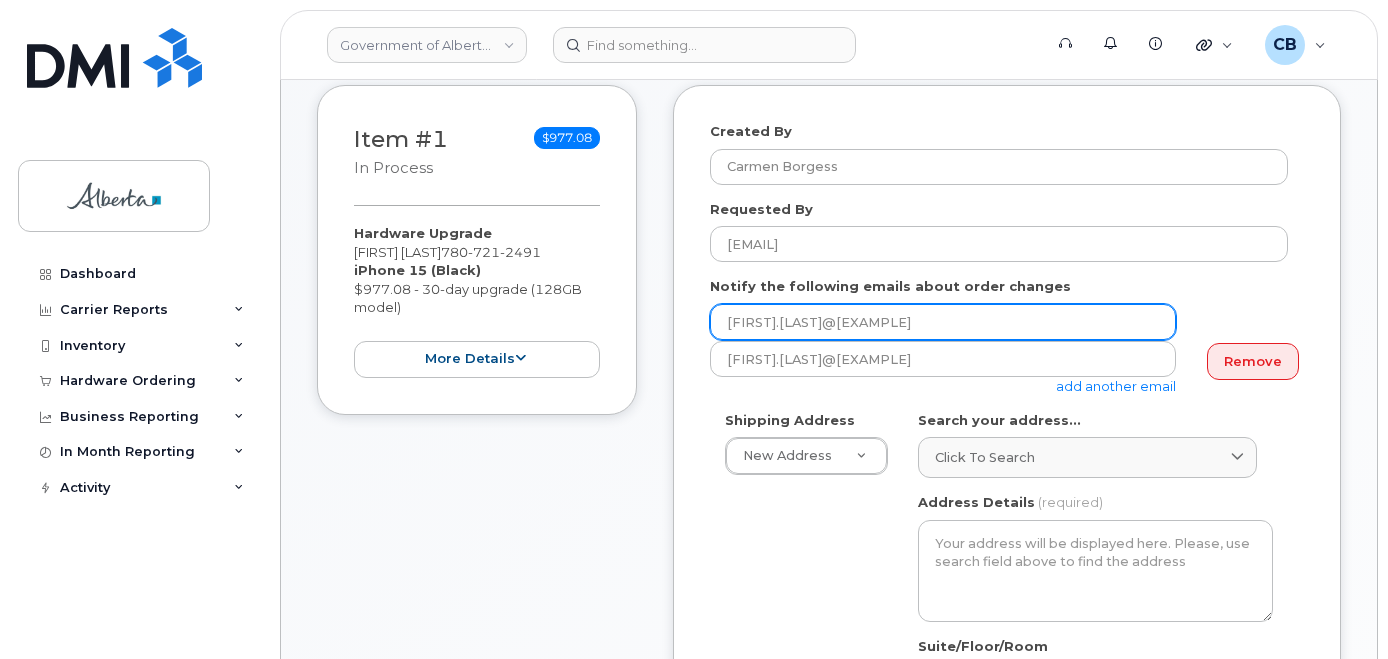 click on "[USERNAME]@example.com" at bounding box center (943, 322) 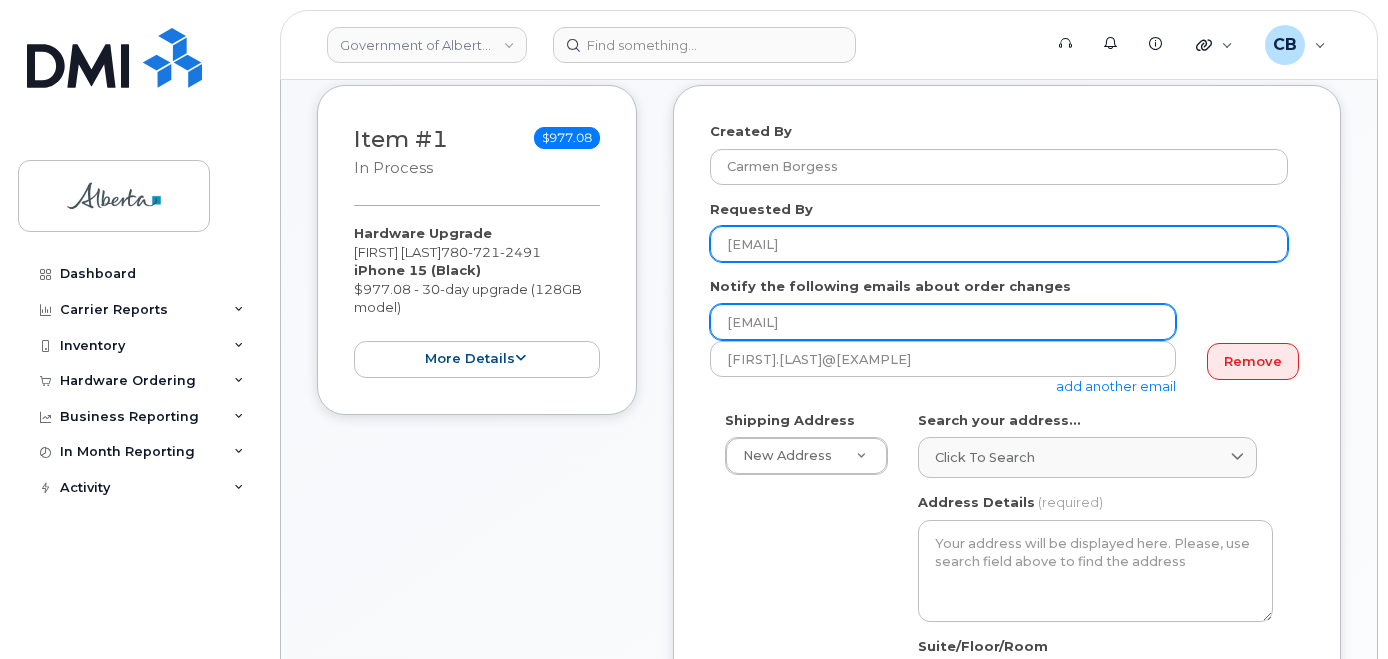 type on "Jacquie.Sabourin@gov.ab.ca" 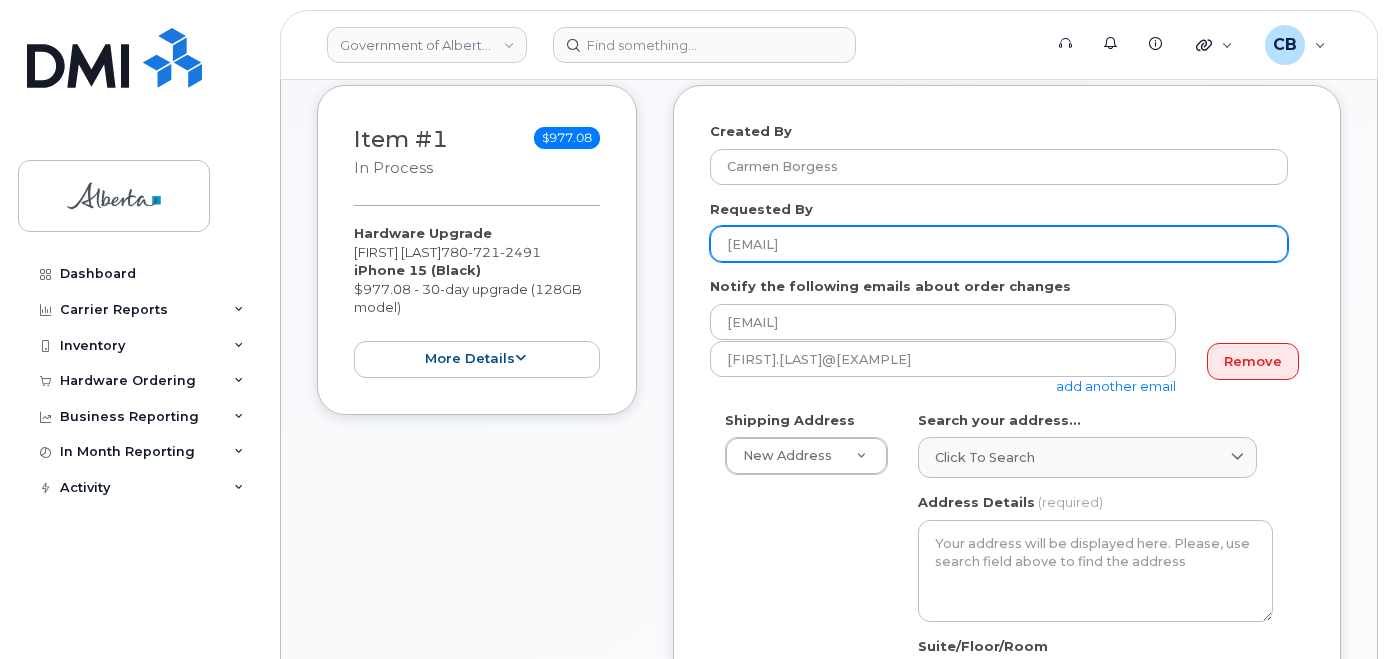 drag, startPoint x: 919, startPoint y: 236, endPoint x: 843, endPoint y: 250, distance: 77.27872 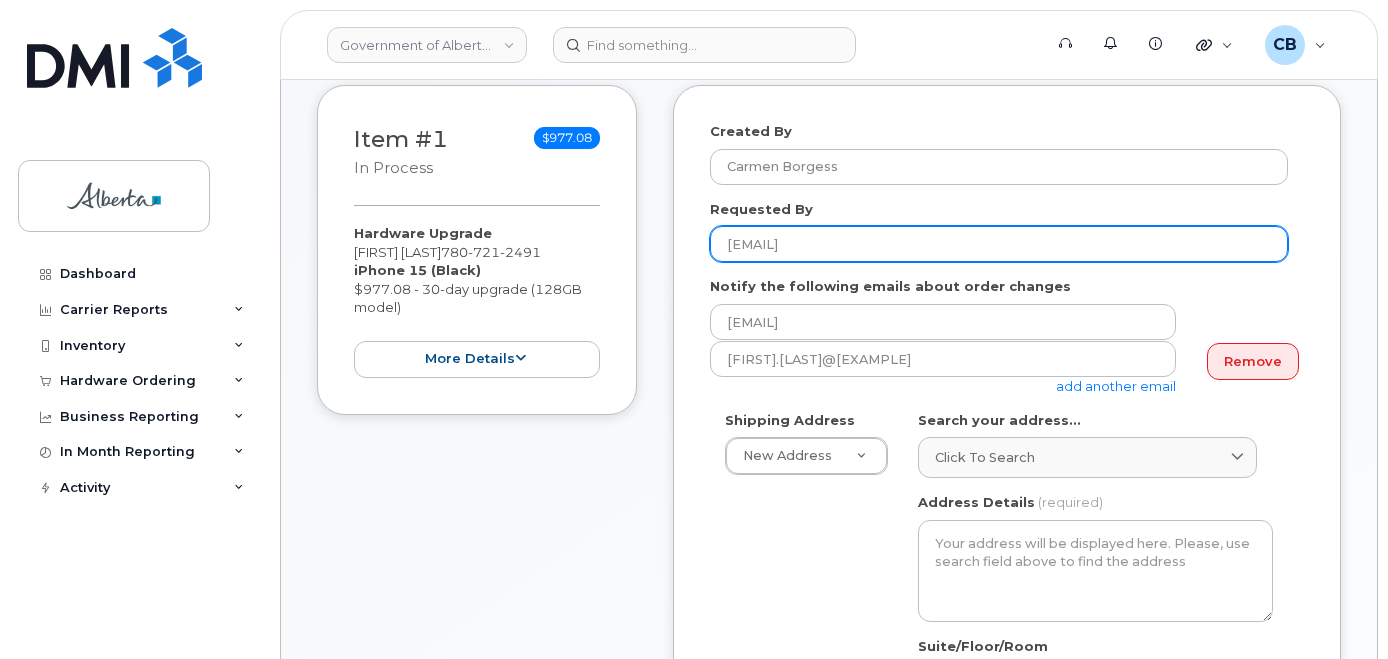 click on "Jacquie.Sabourin@gov.ab.ca" at bounding box center (999, 244) 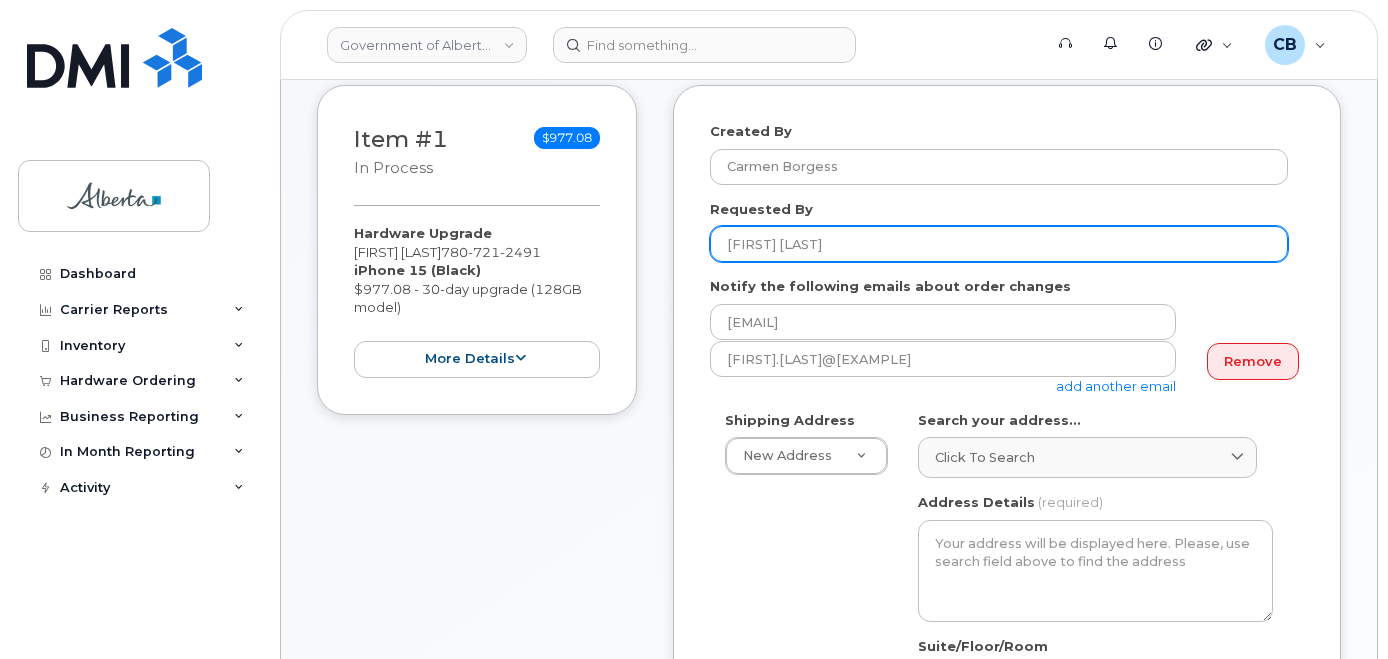 type on "Jacquie [LAST]" 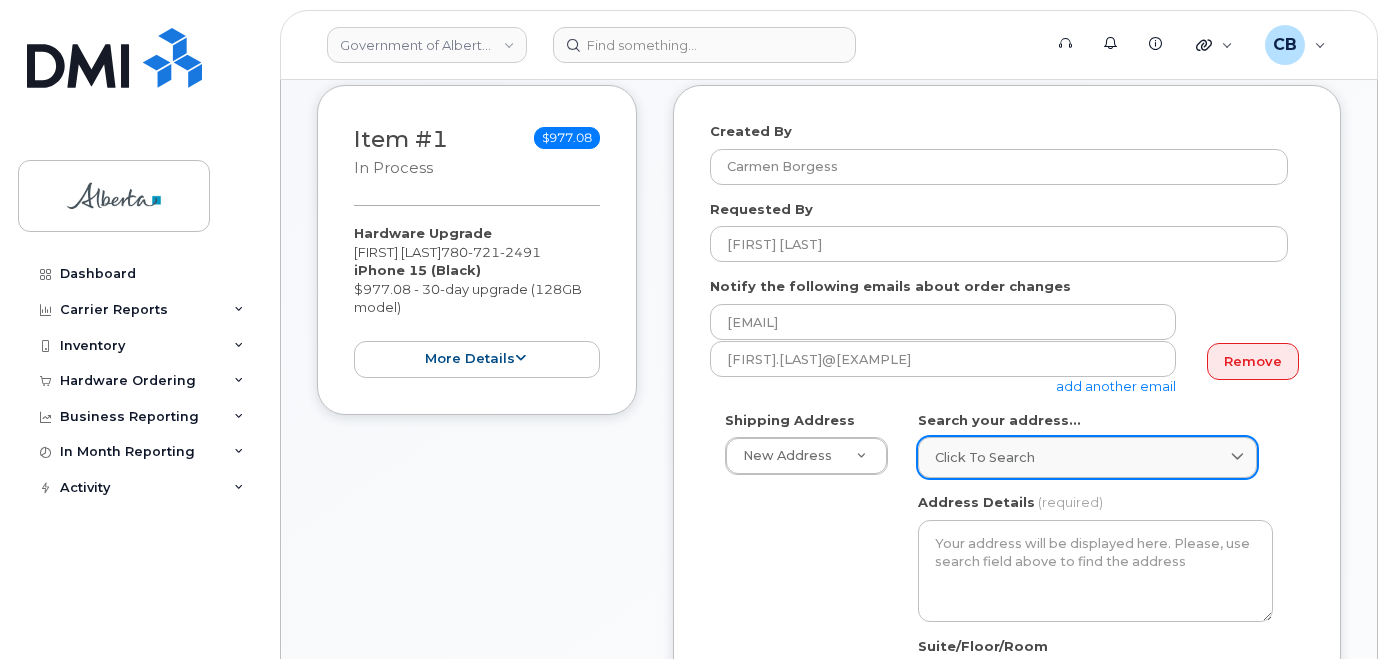 click on "Click to search" at bounding box center (1087, 457) 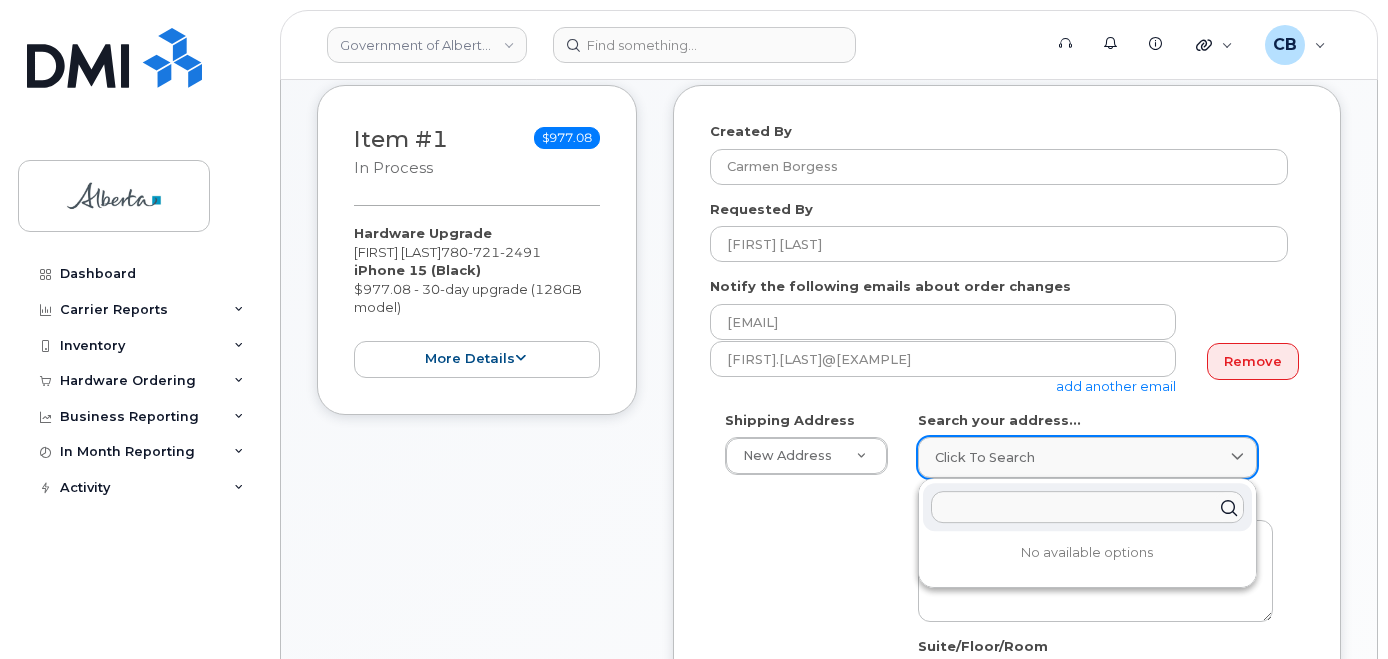 paste on "9920 - 108 Street" 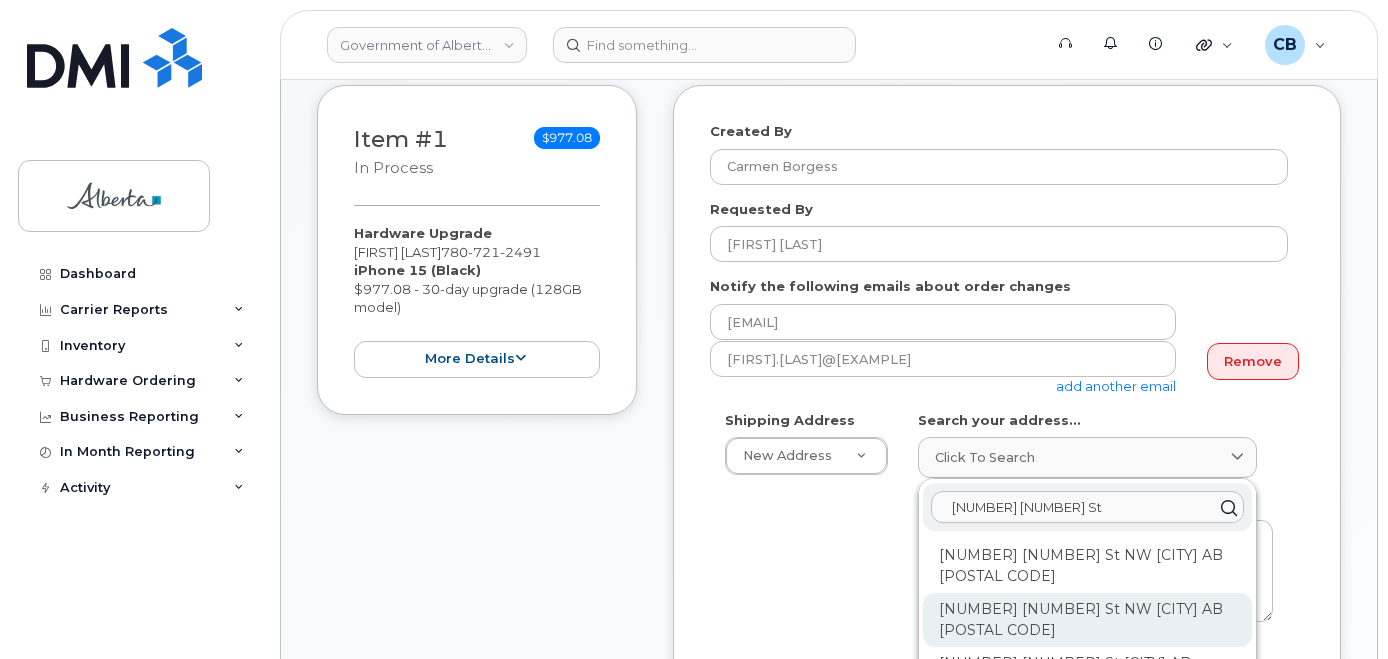 type on "9920 - 108 Street" 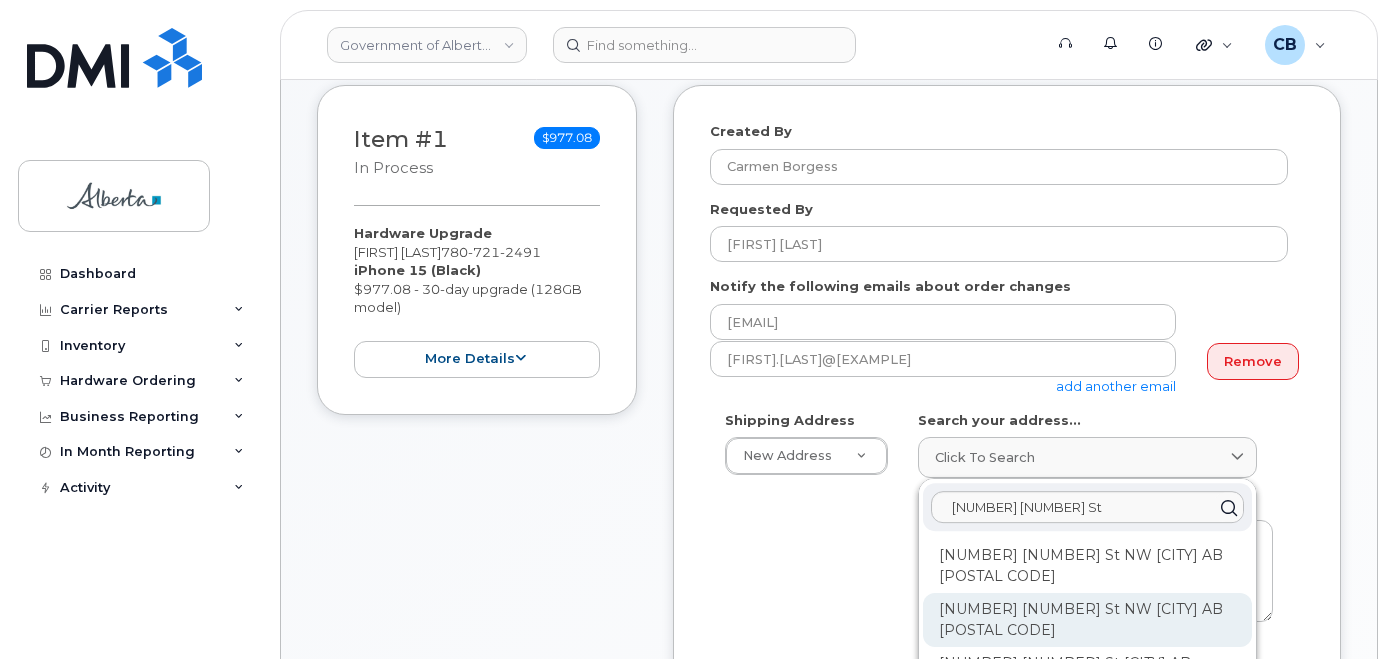 click on "9920 108 St NW Edmonton AB T5K 2M4" 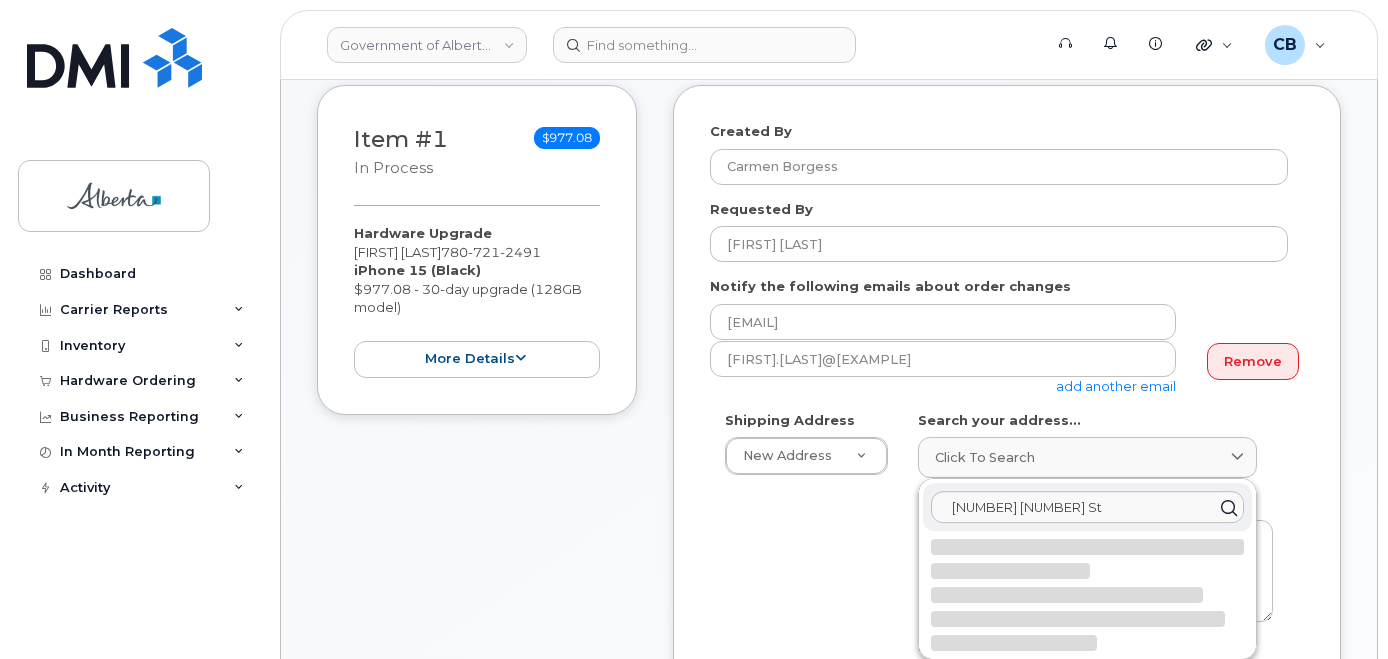 select 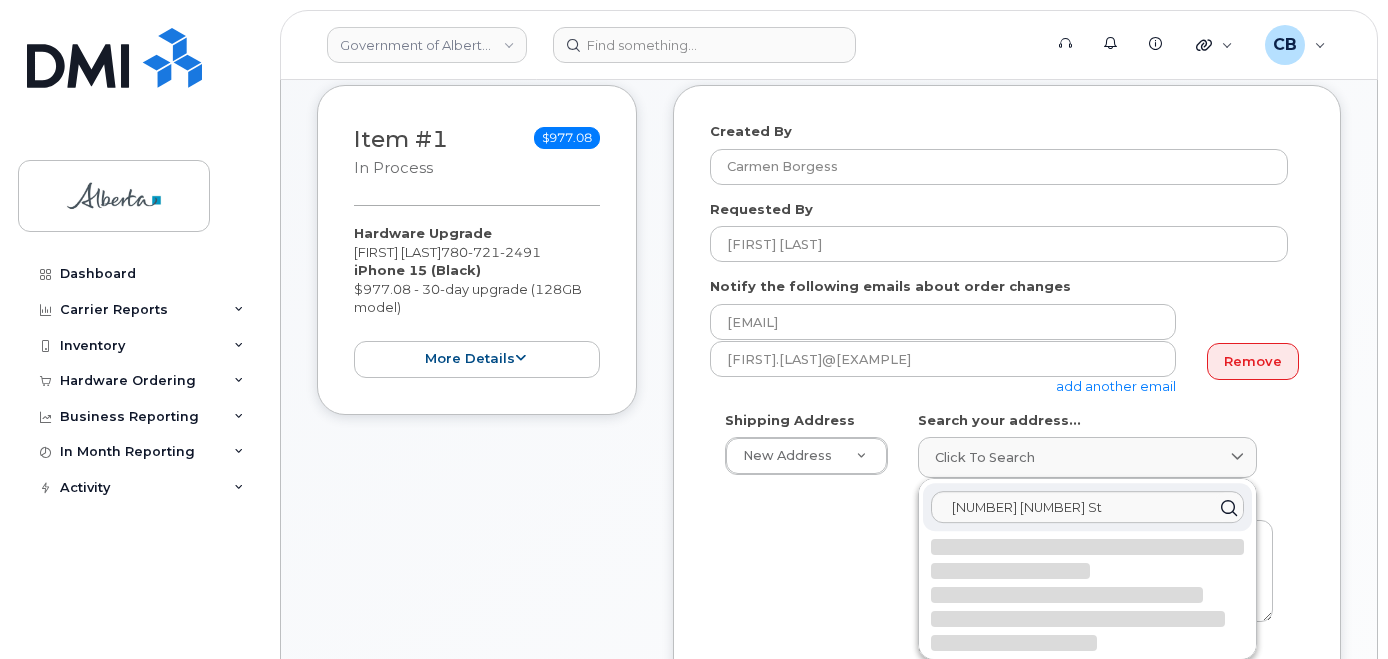 type on "9920 108 St NW
EDMONTON AB T5K 2M4
CANADA" 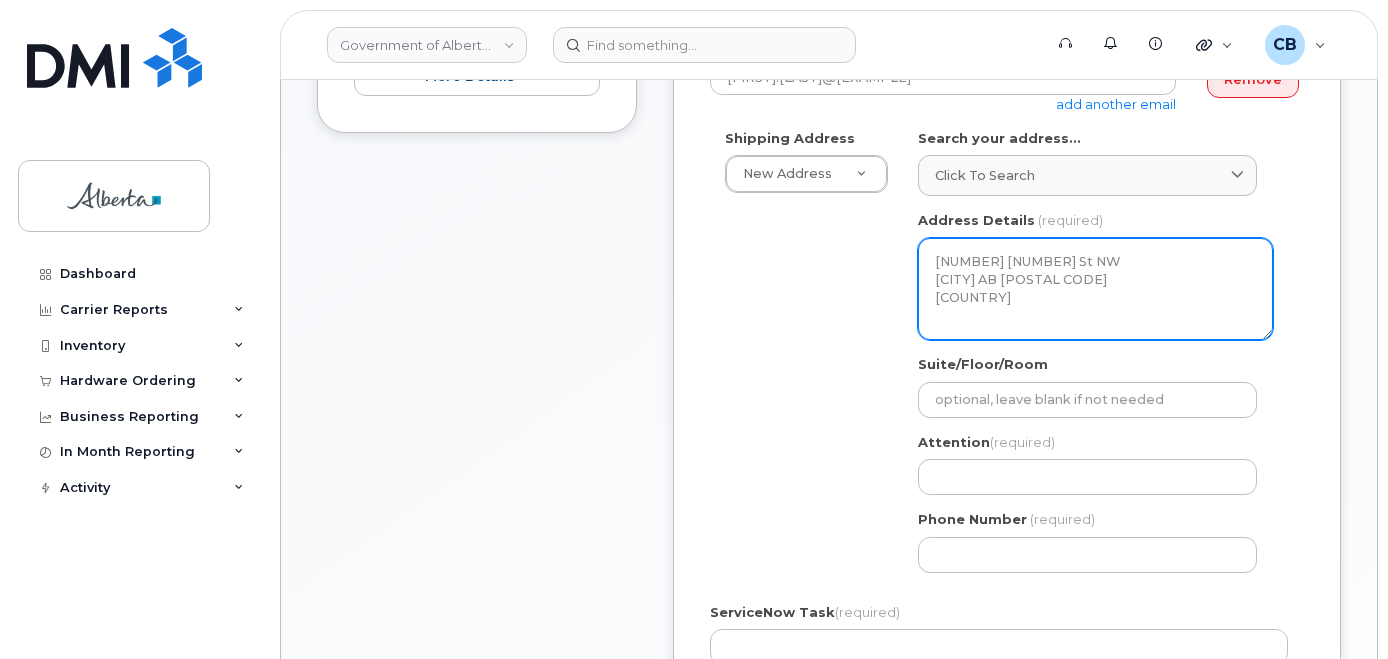 scroll, scrollTop: 600, scrollLeft: 0, axis: vertical 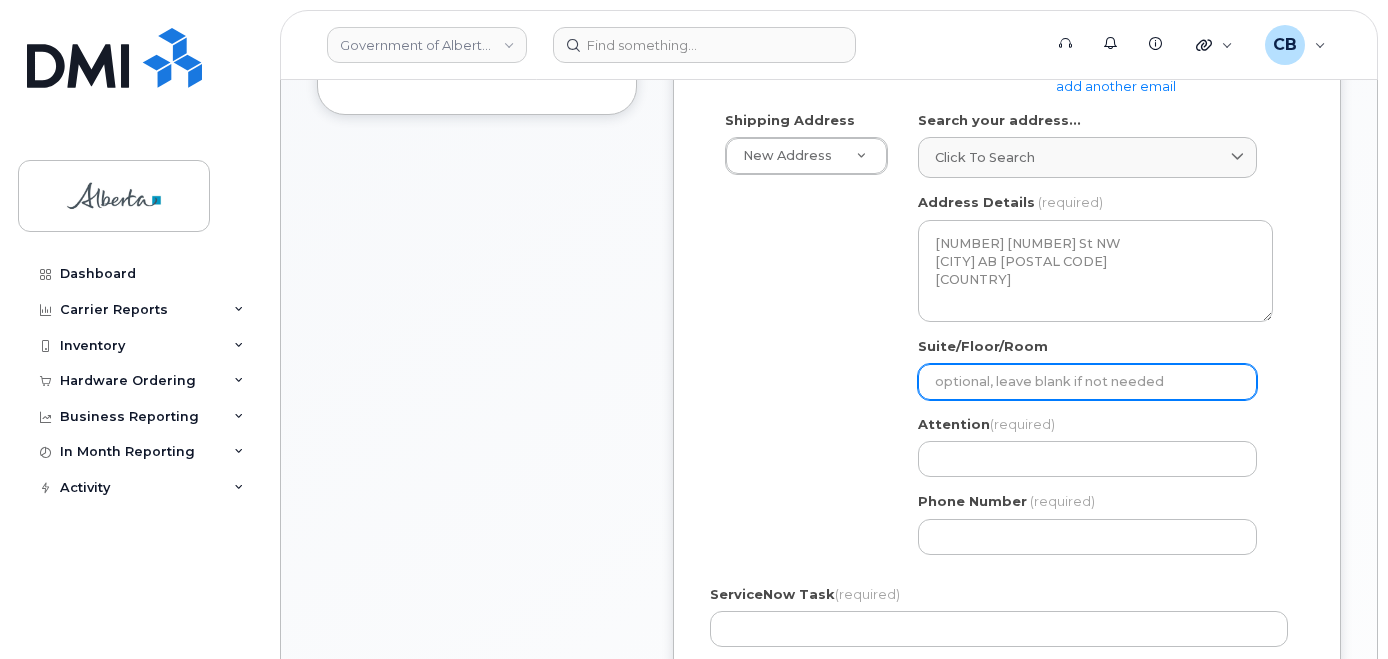 click on "Suite/Floor/Room" at bounding box center [1087, 382] 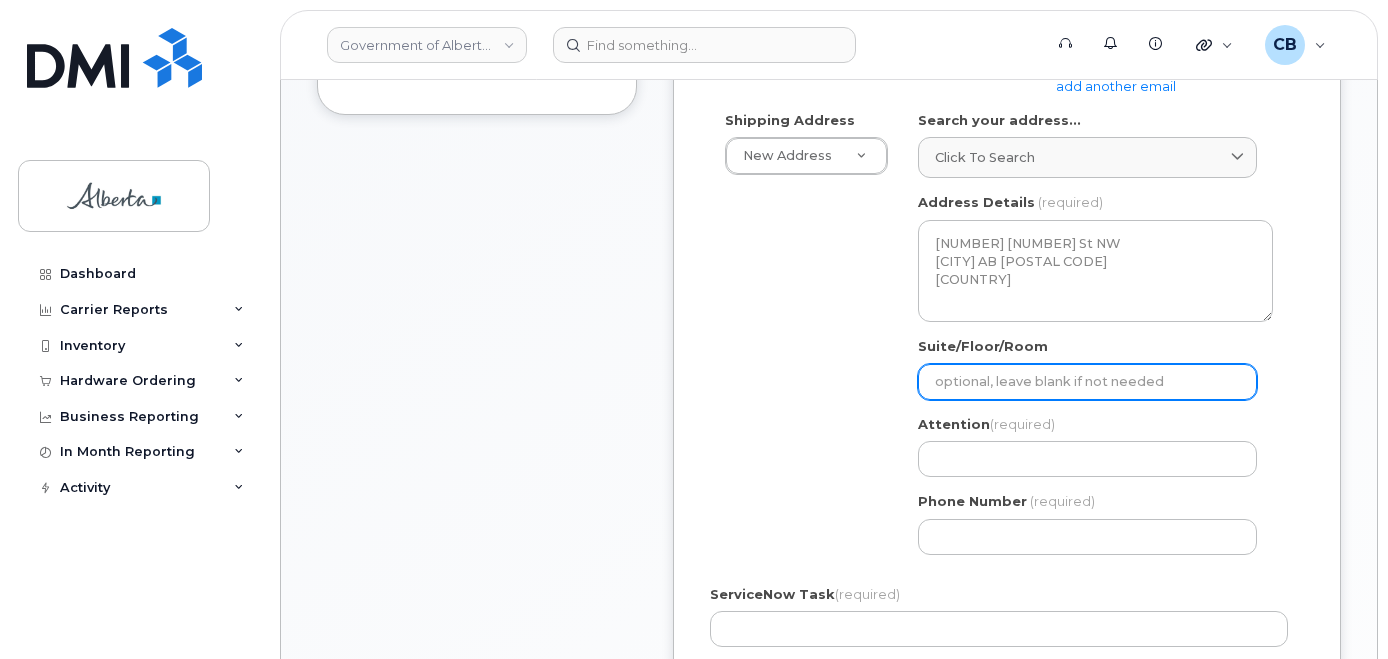 type on "3rd Floor" 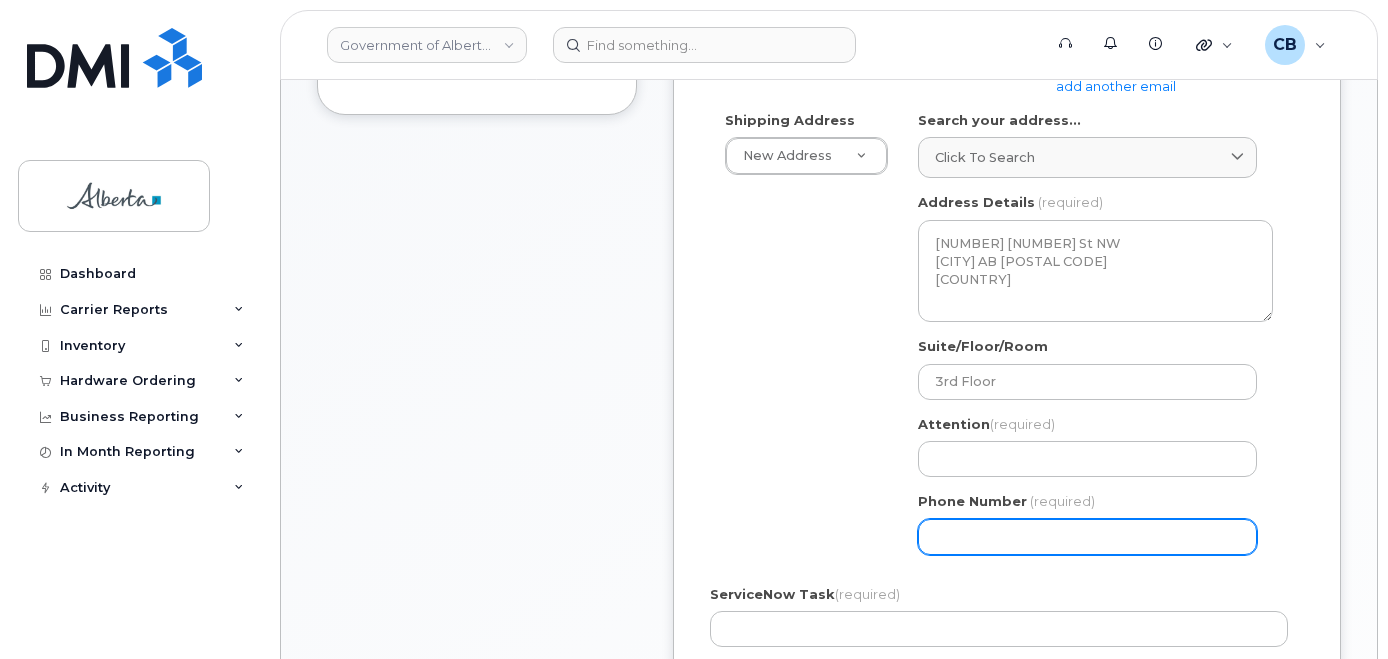 click on "Phone Number" at bounding box center (1087, 537) 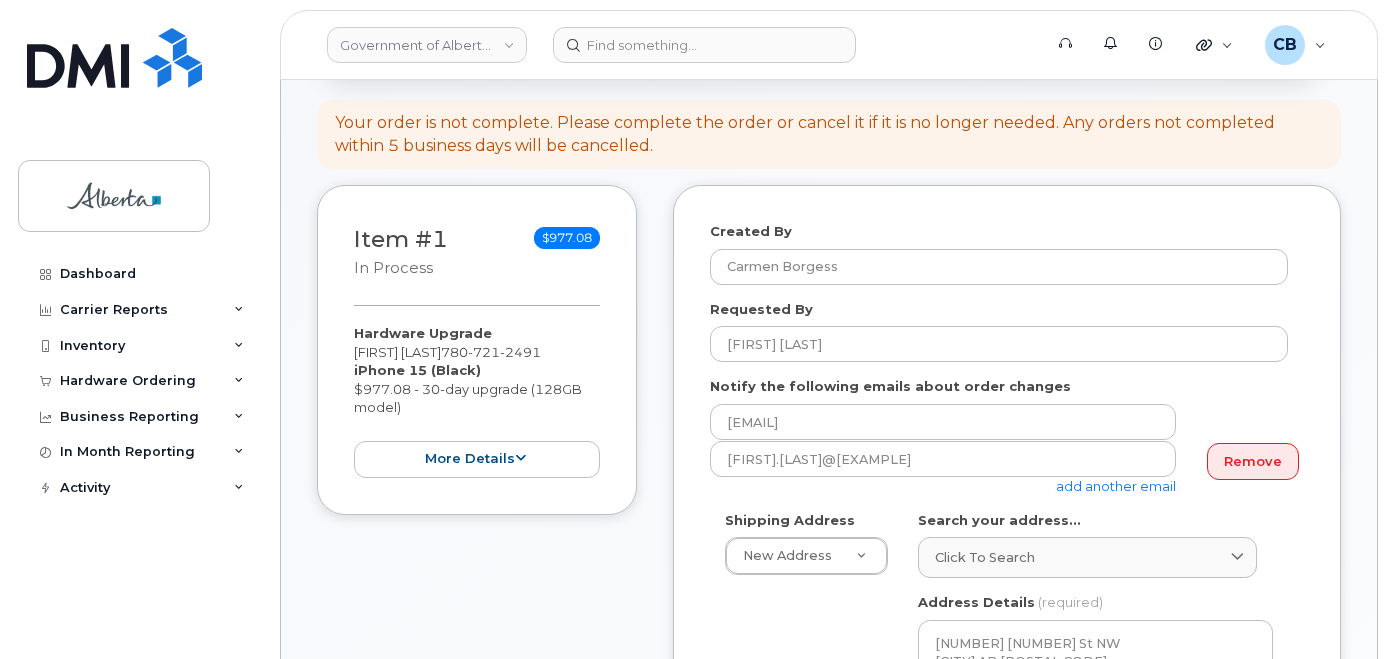scroll, scrollTop: 100, scrollLeft: 0, axis: vertical 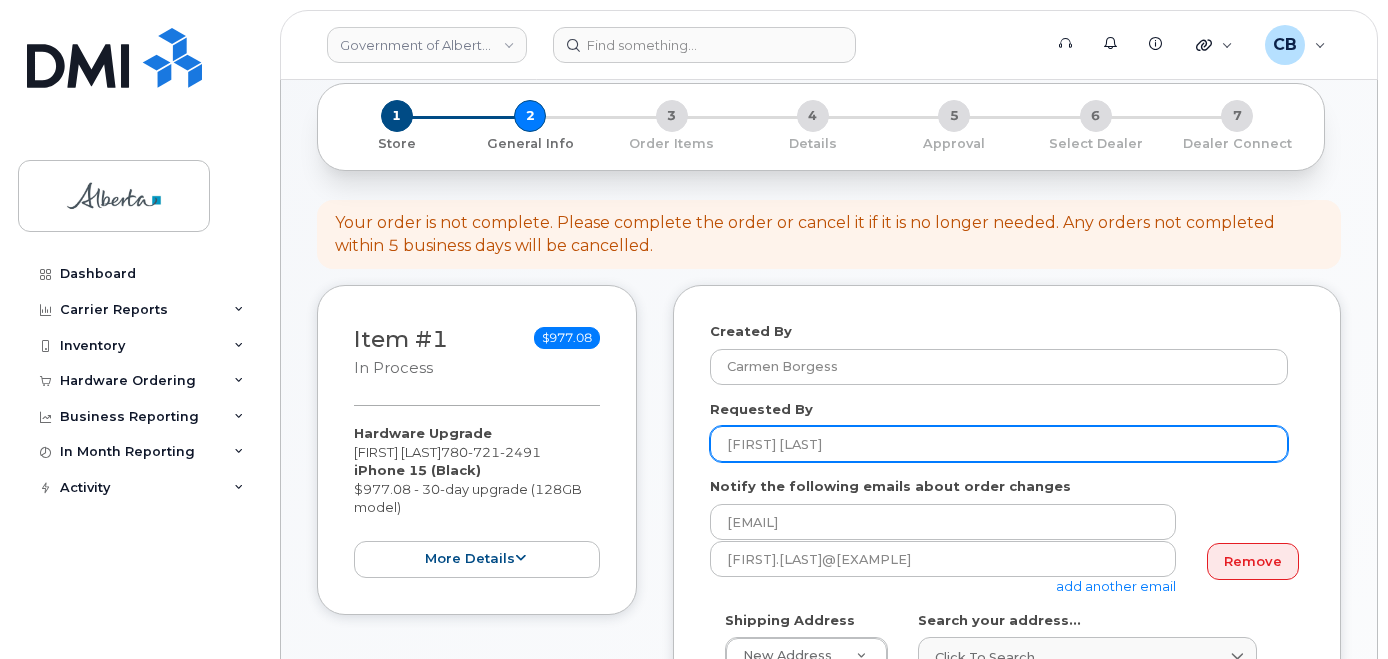 type on "7802780852" 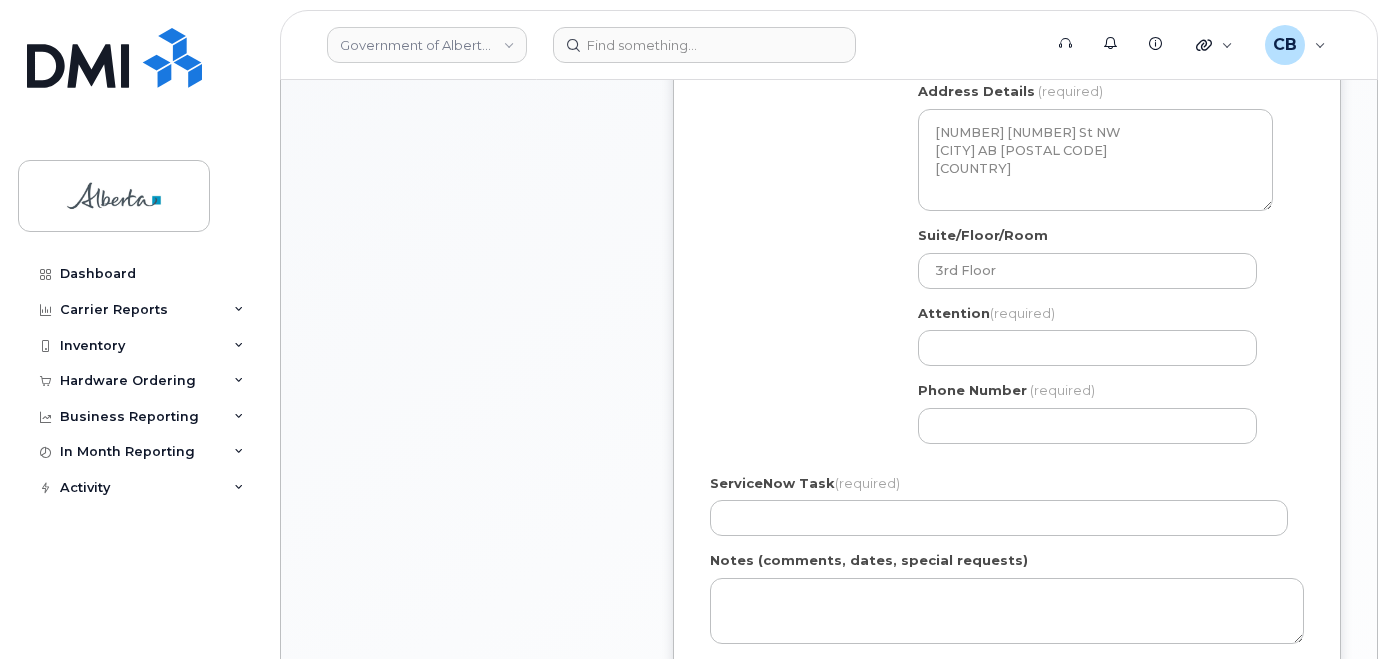 scroll, scrollTop: 721, scrollLeft: 0, axis: vertical 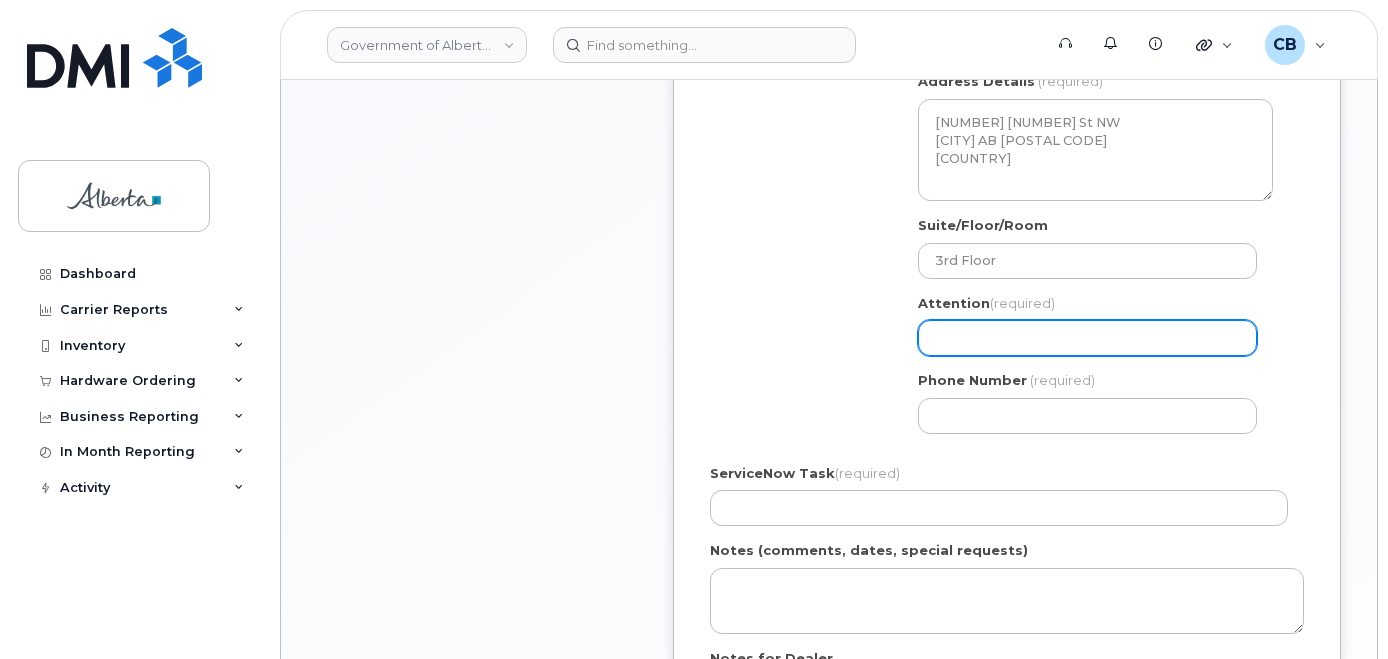 click on "Attention
(required)" at bounding box center (1087, 338) 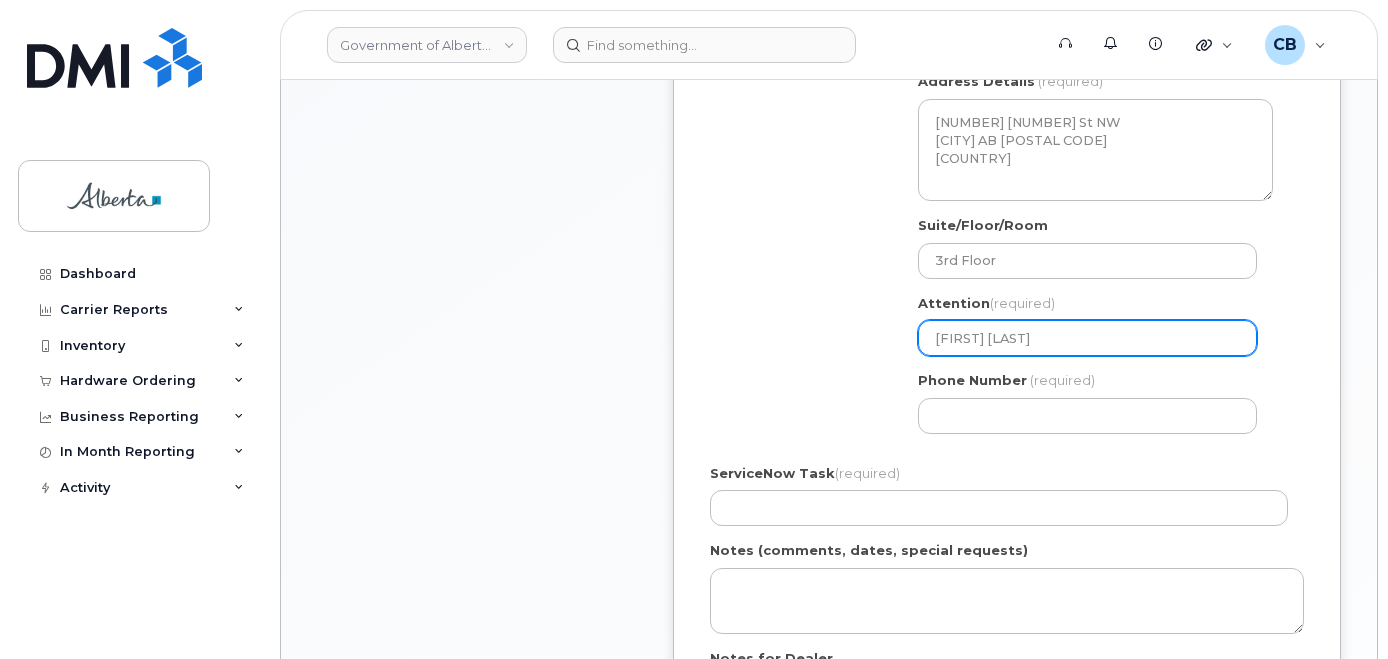 type on "Jacquie [LAST]" 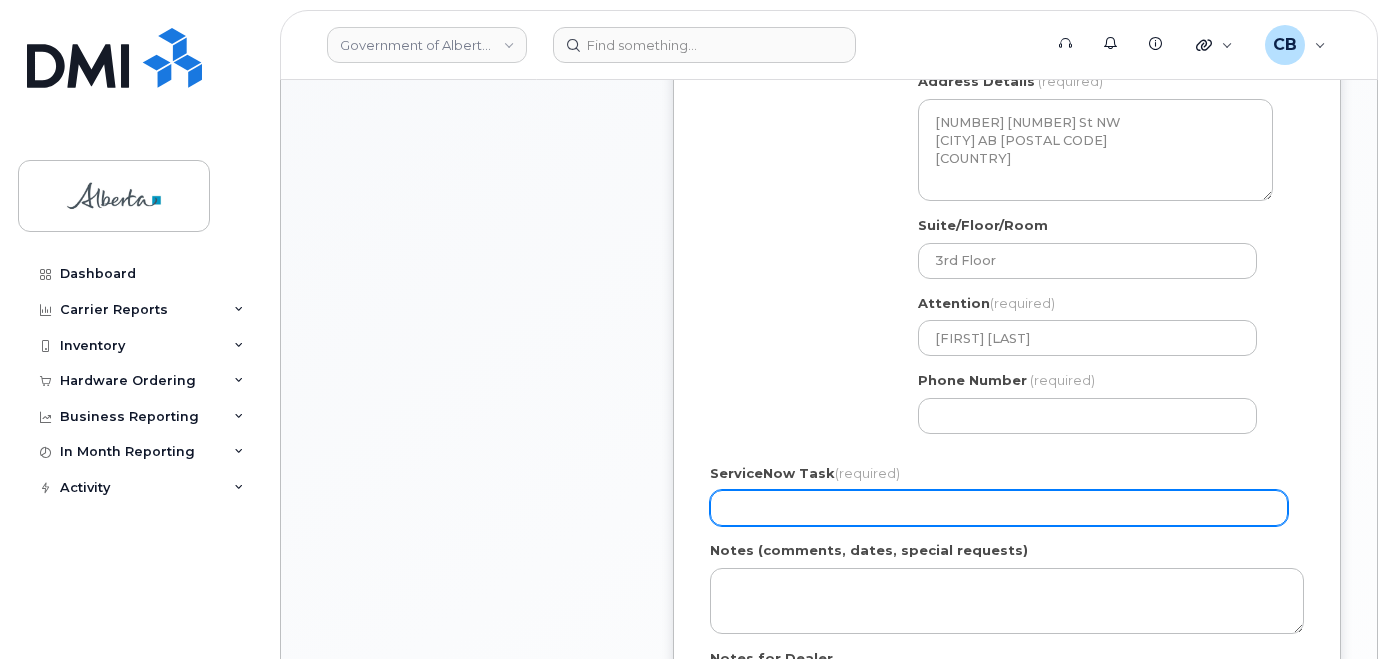 click on "ServiceNow Task
(required)" at bounding box center [999, 508] 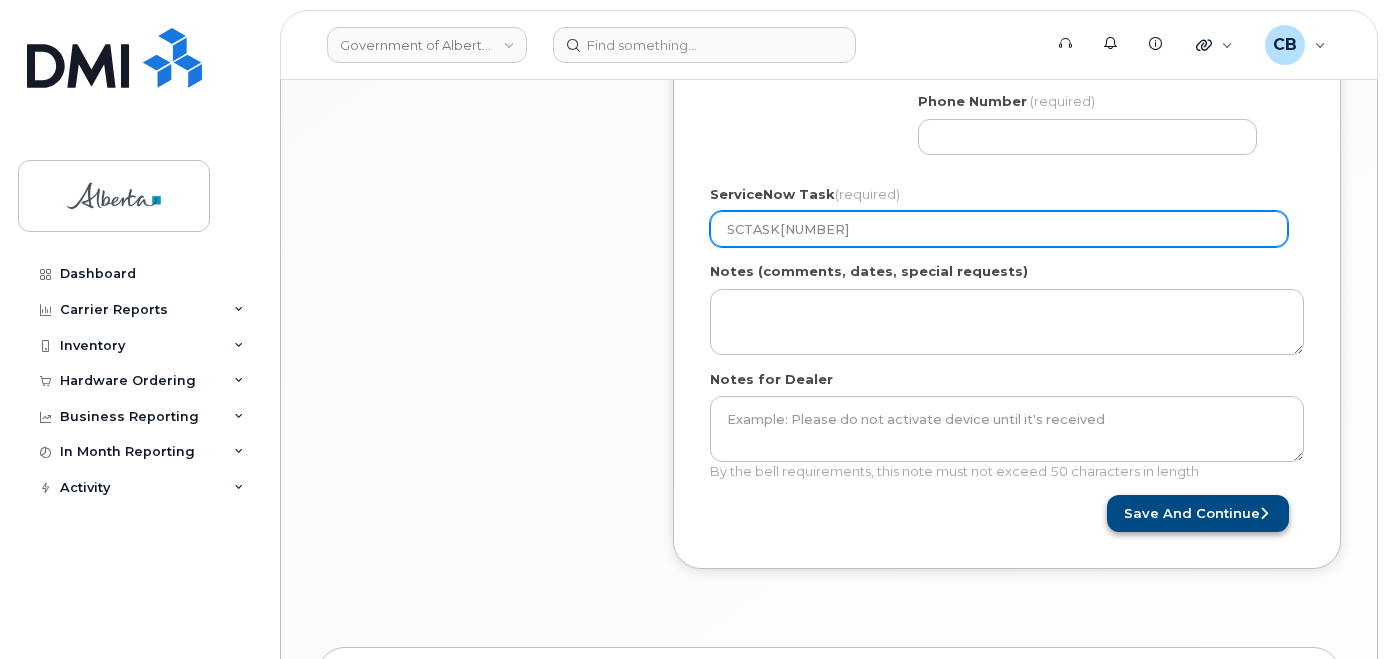 scroll, scrollTop: 1004, scrollLeft: 0, axis: vertical 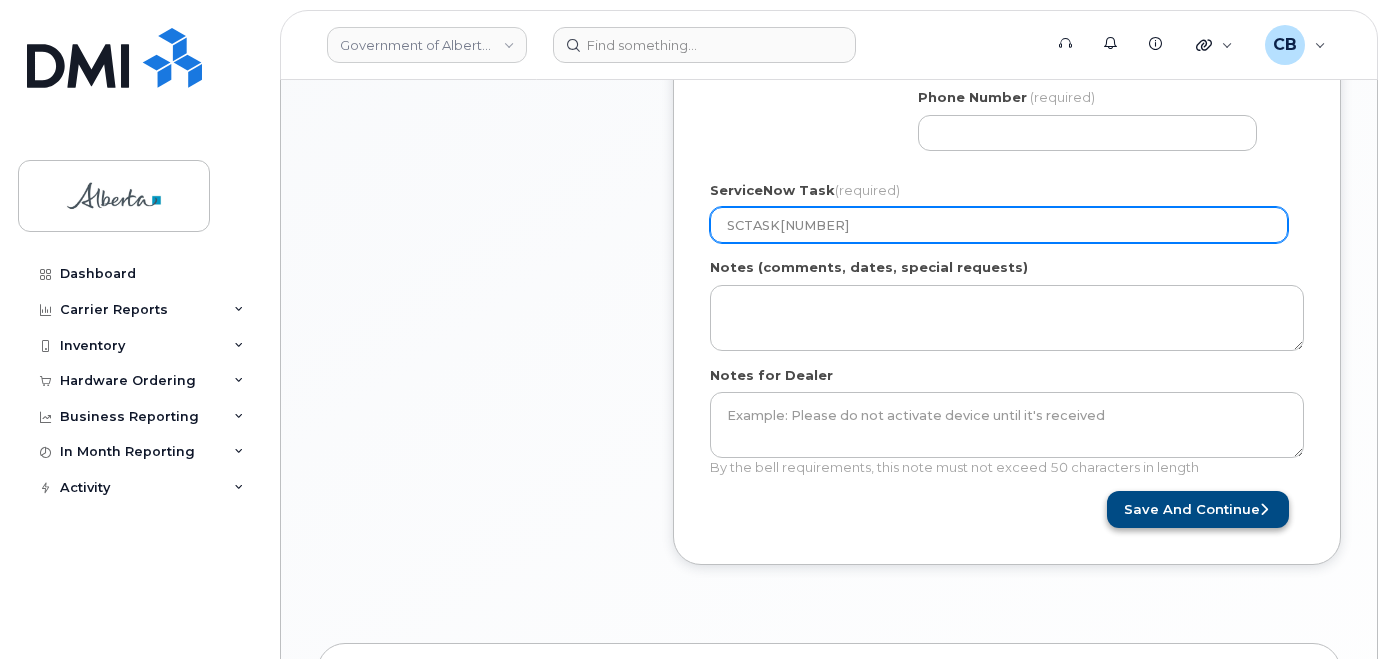 type on "SCTASK0827817" 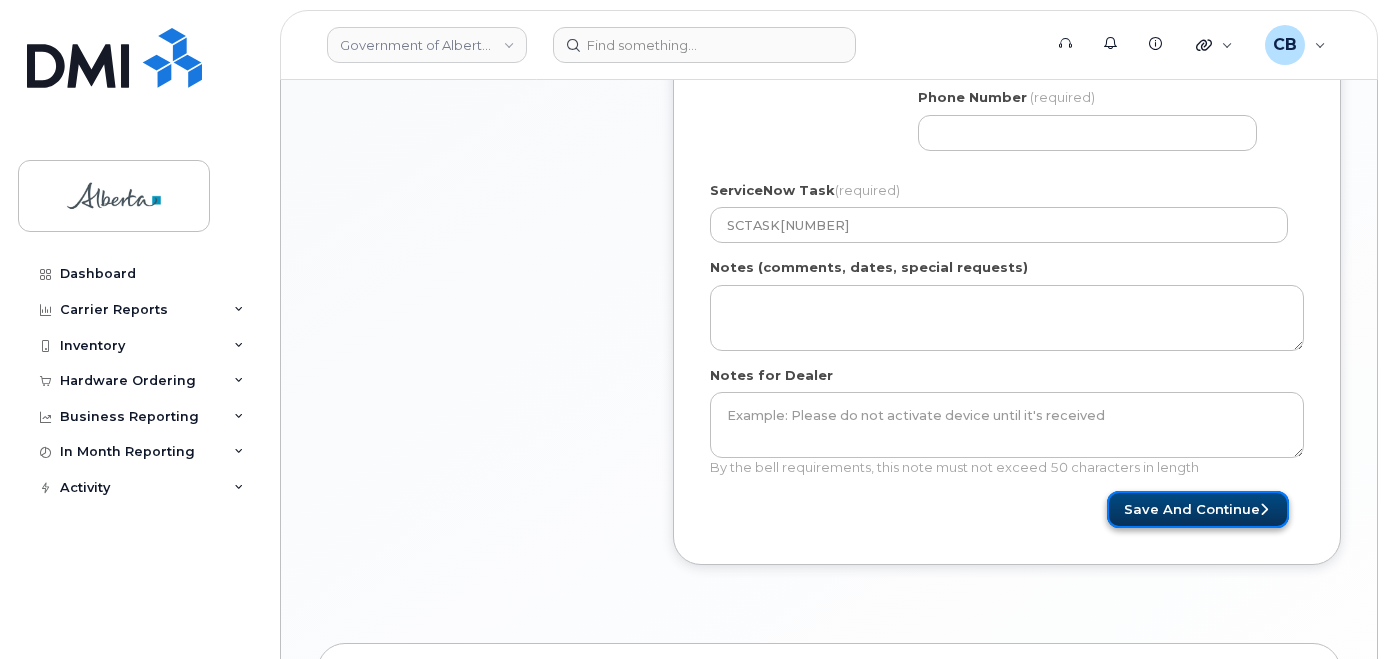 click on "Save and Continue" at bounding box center (1198, 509) 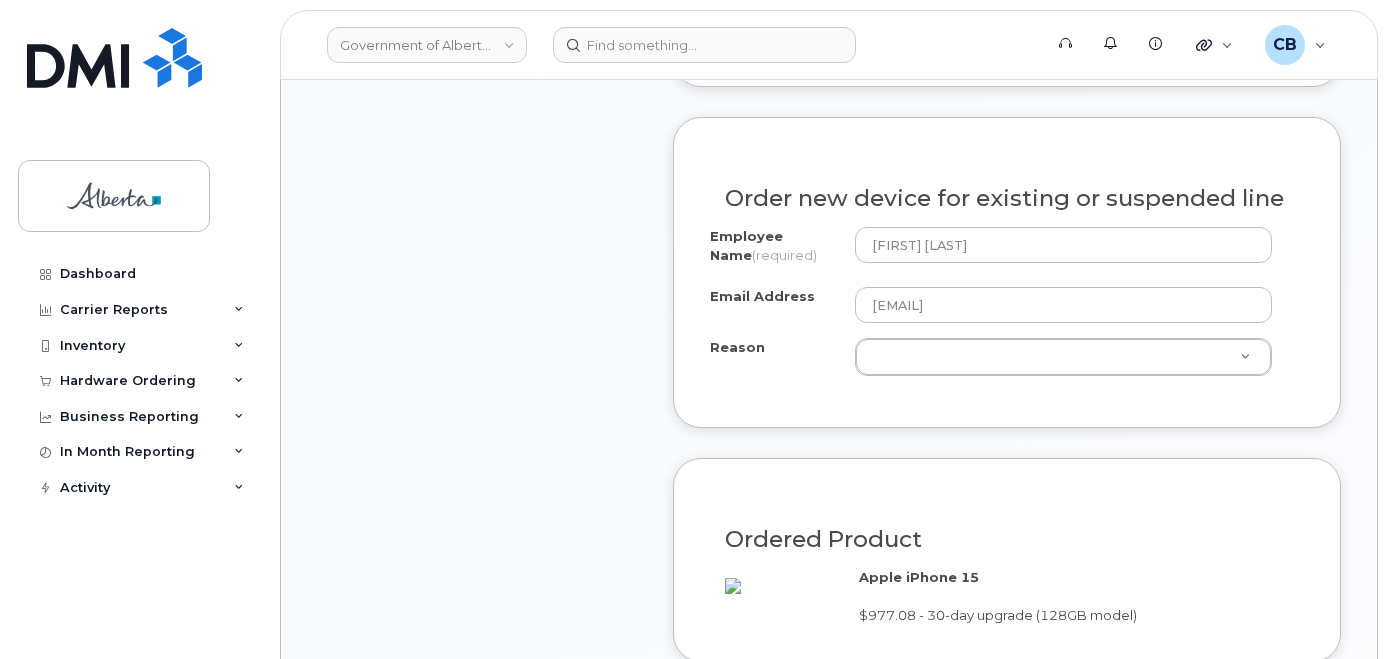 scroll, scrollTop: 1100, scrollLeft: 0, axis: vertical 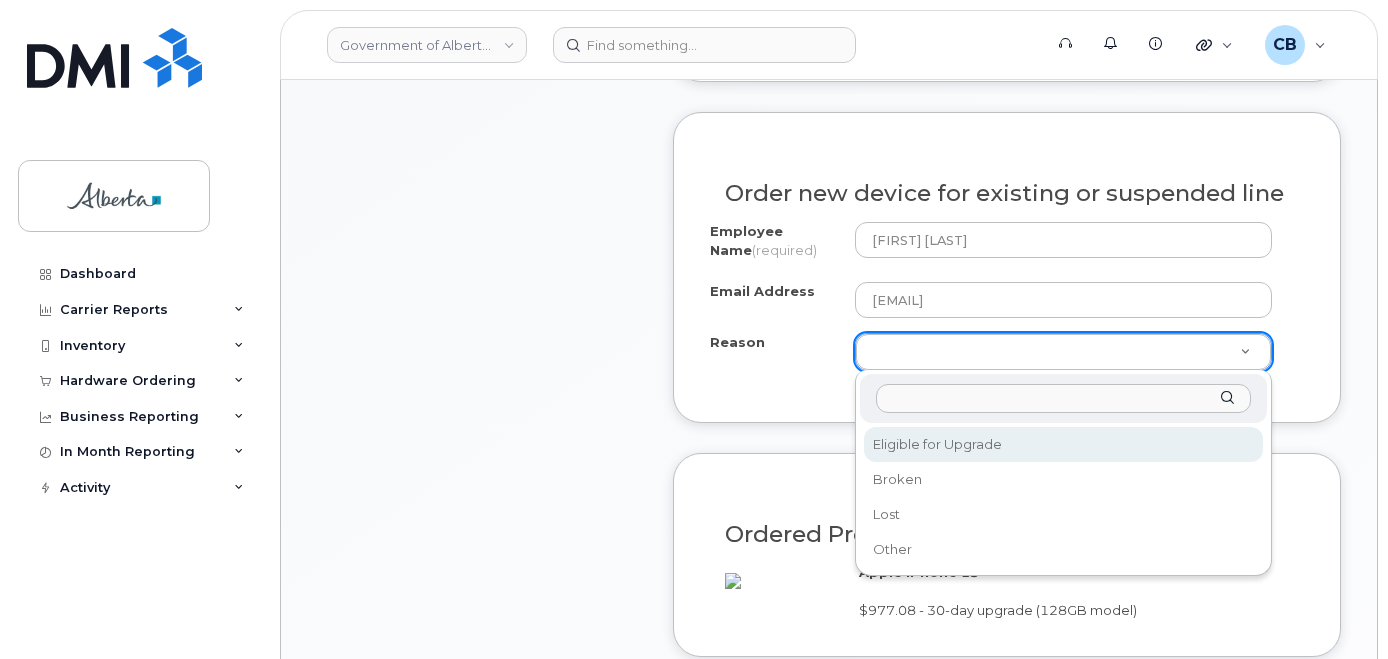 select on "eligible_for_upgrade" 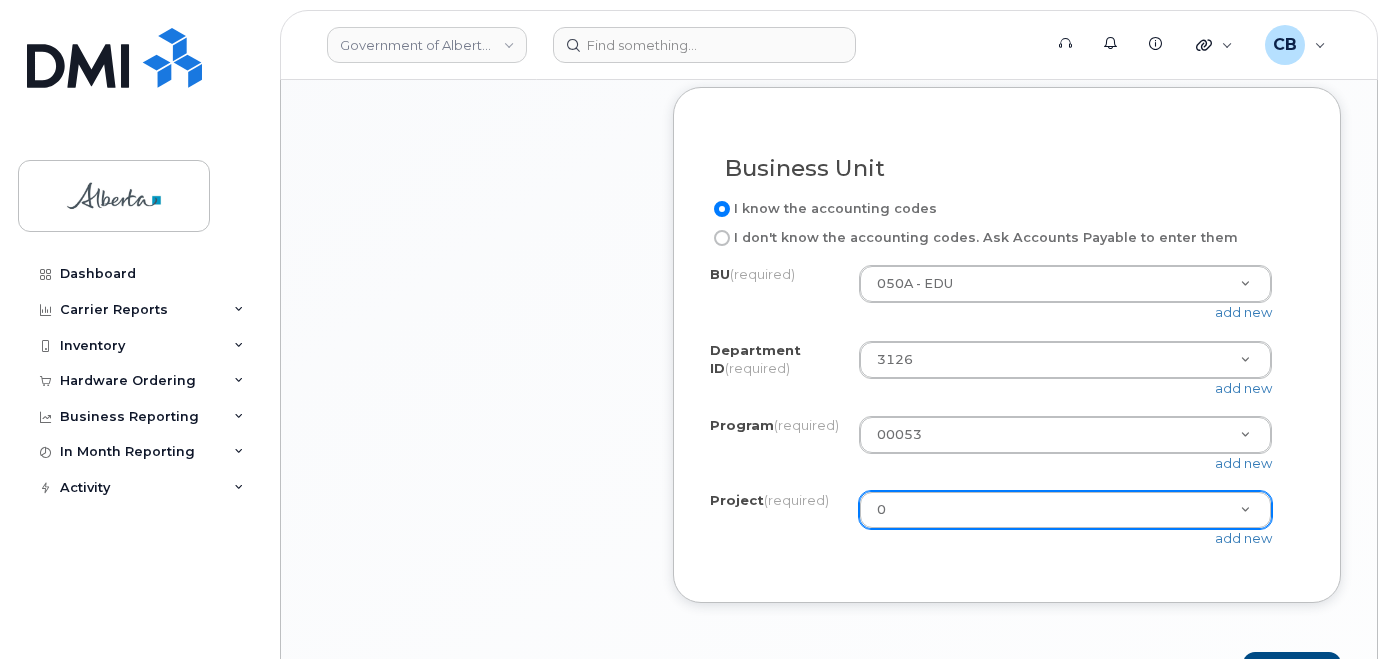 scroll, scrollTop: 1800, scrollLeft: 0, axis: vertical 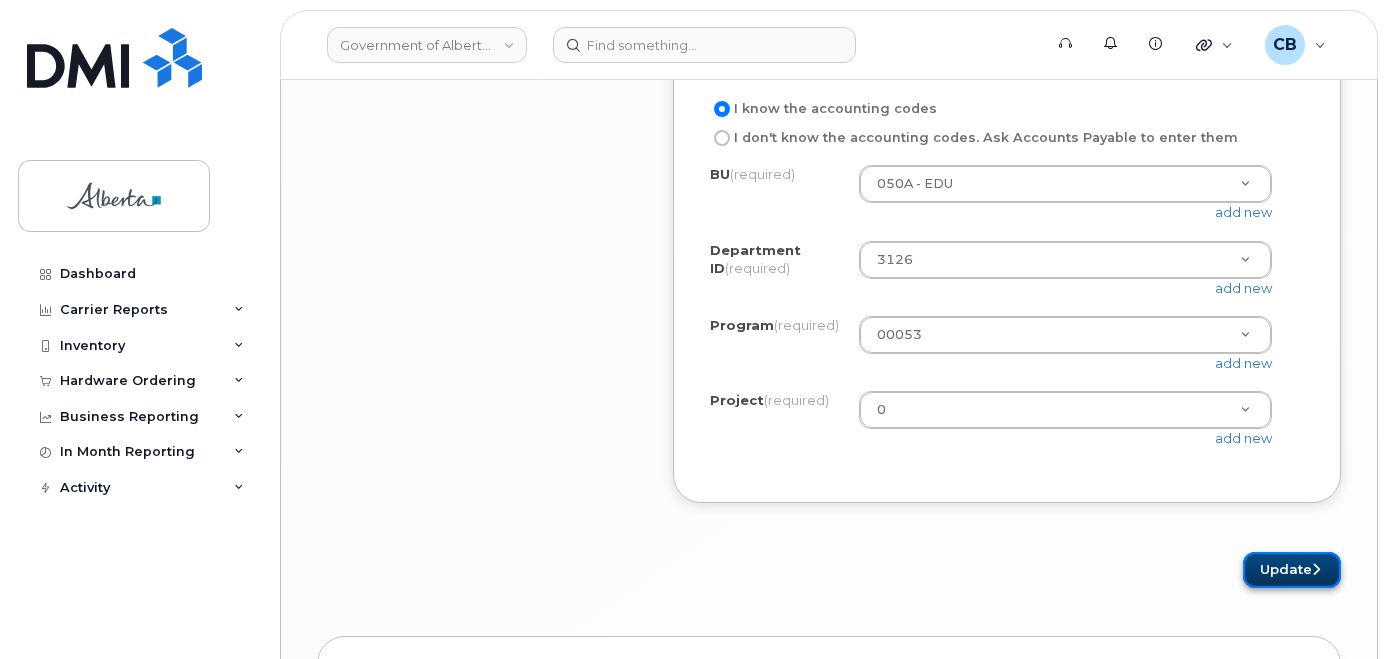 click on "Update" at bounding box center (1292, 570) 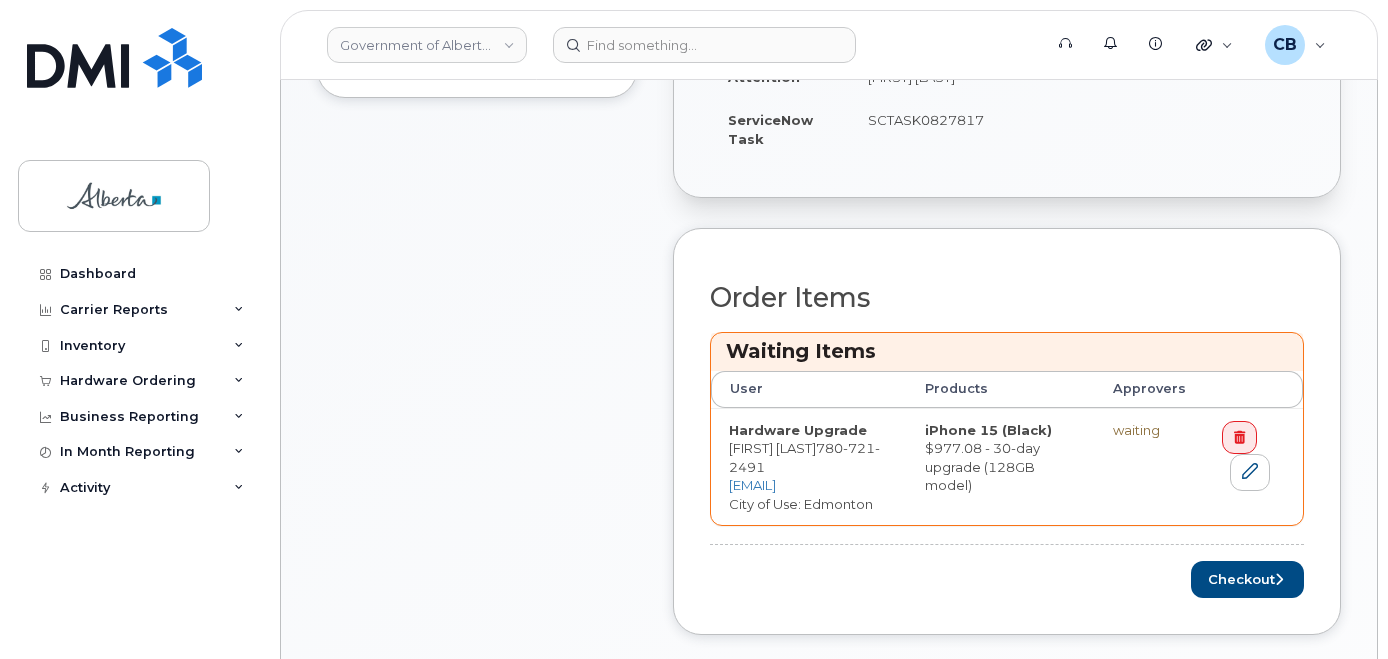 scroll, scrollTop: 800, scrollLeft: 0, axis: vertical 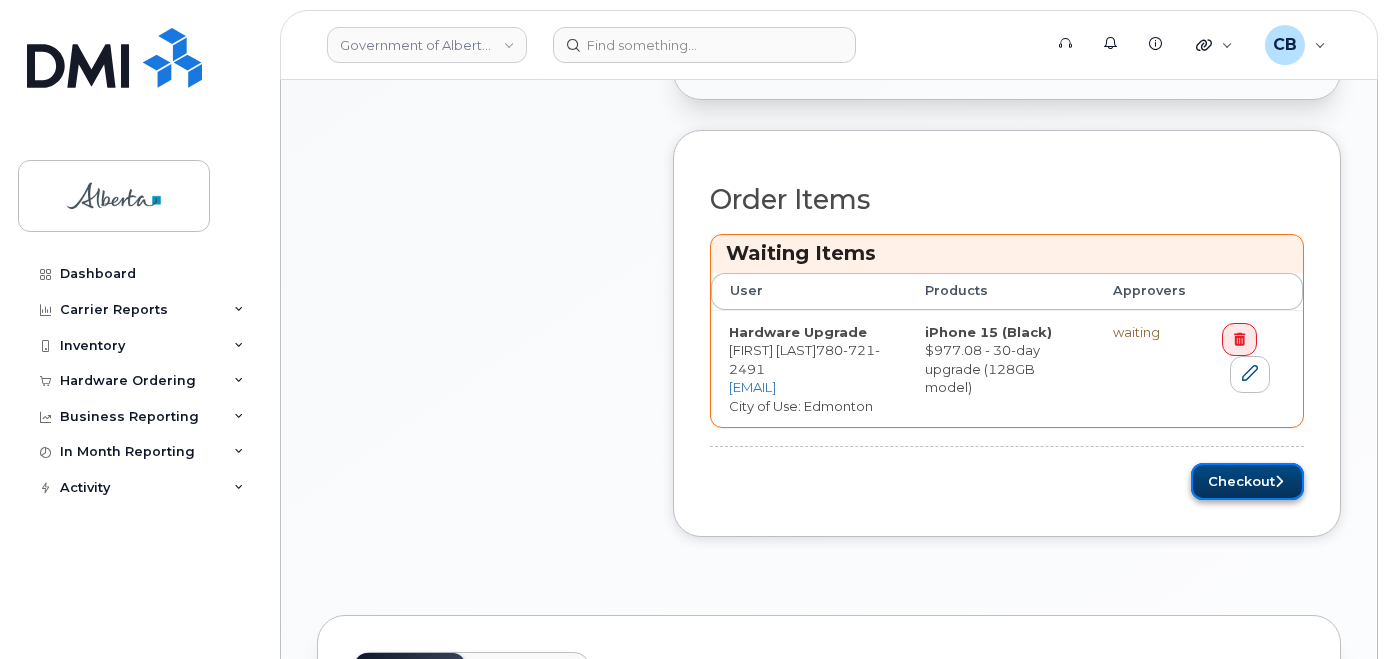 click on "Checkout" at bounding box center [1247, 481] 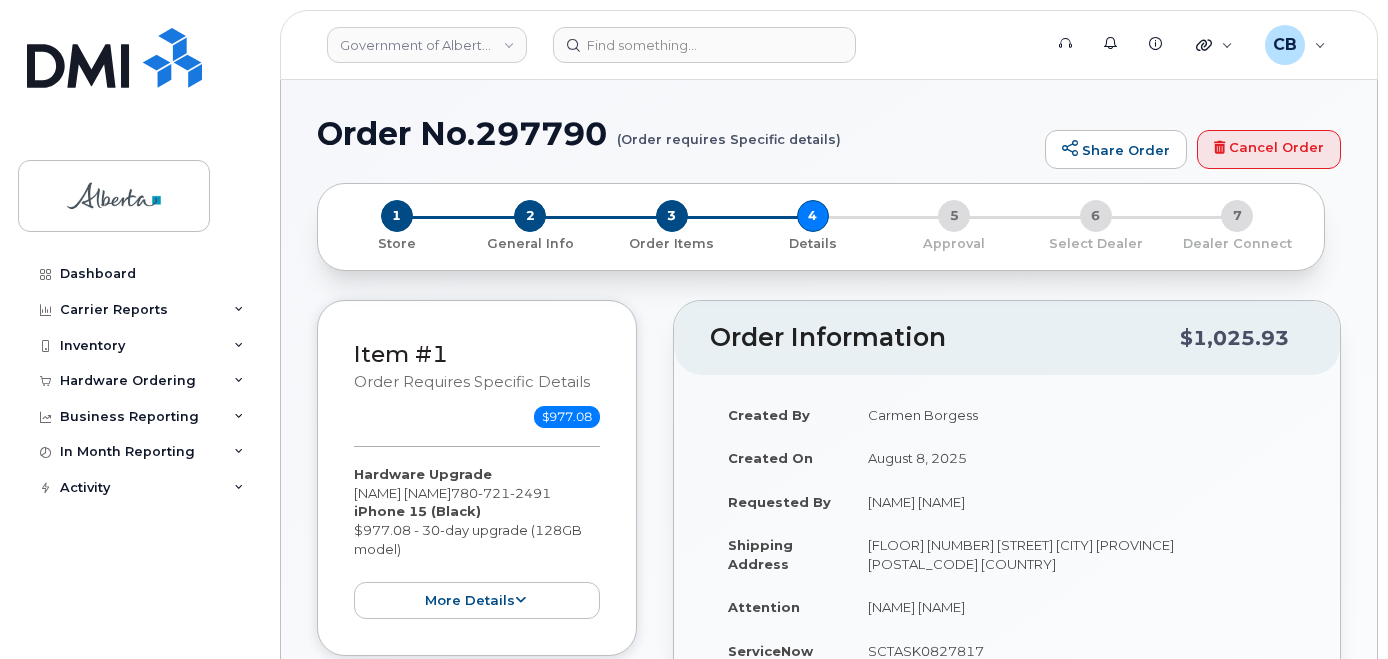 select 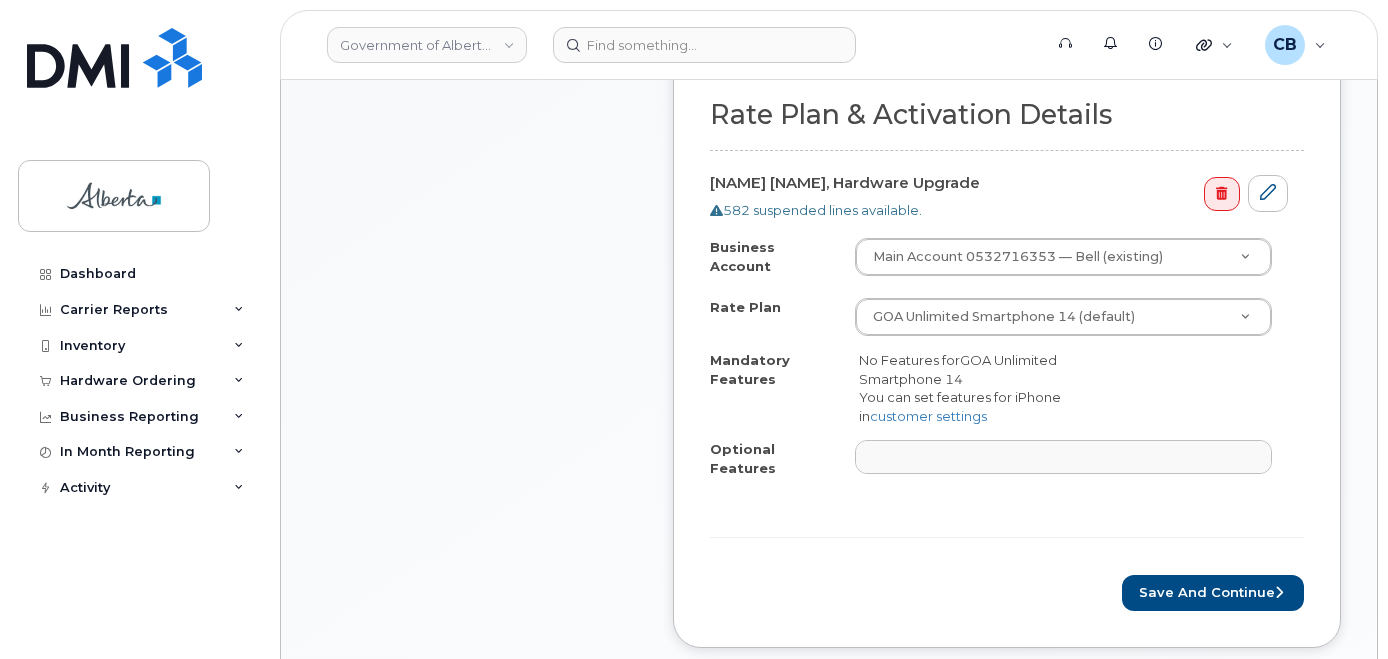 scroll, scrollTop: 800, scrollLeft: 0, axis: vertical 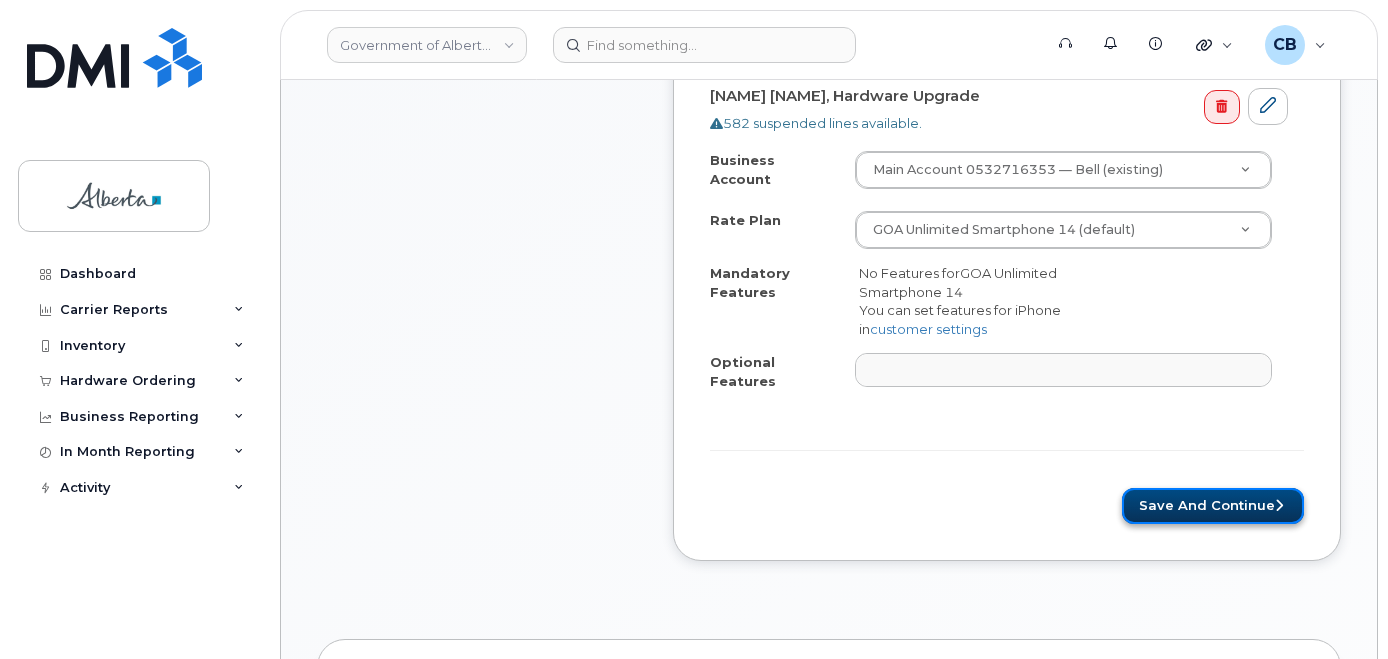 click on "Save and Continue" at bounding box center (1213, 506) 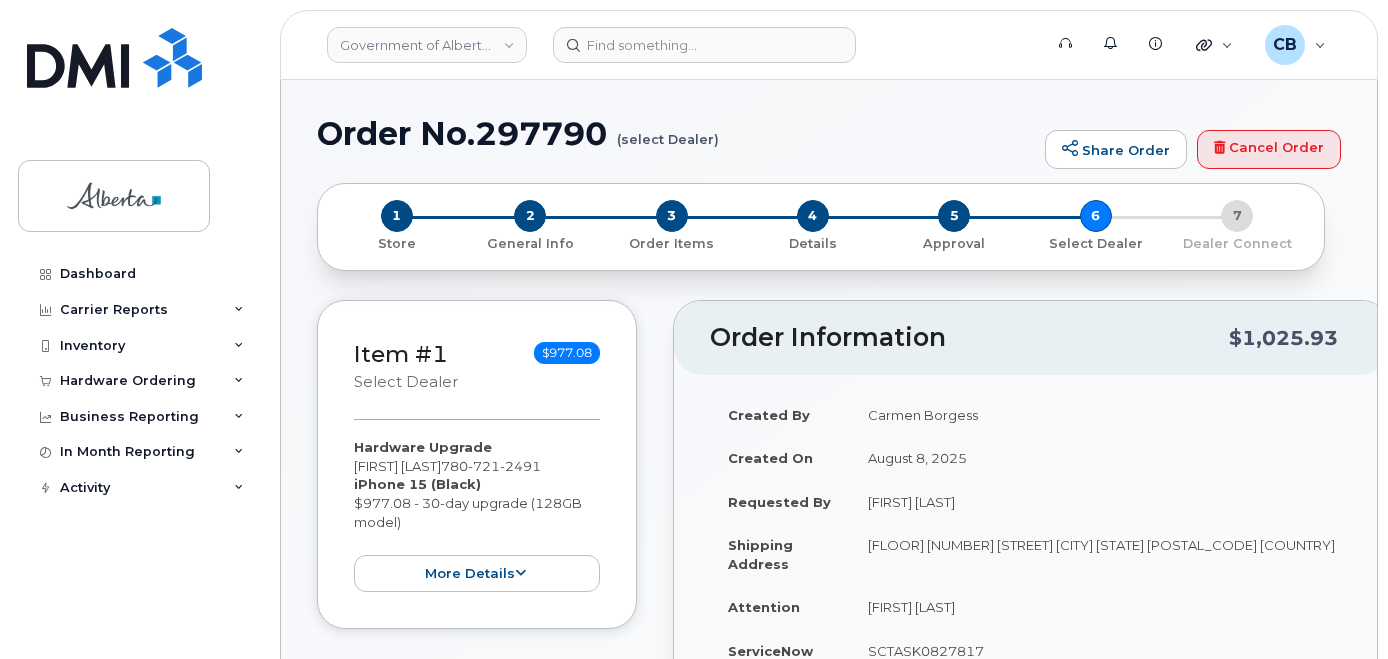 scroll, scrollTop: 0, scrollLeft: 0, axis: both 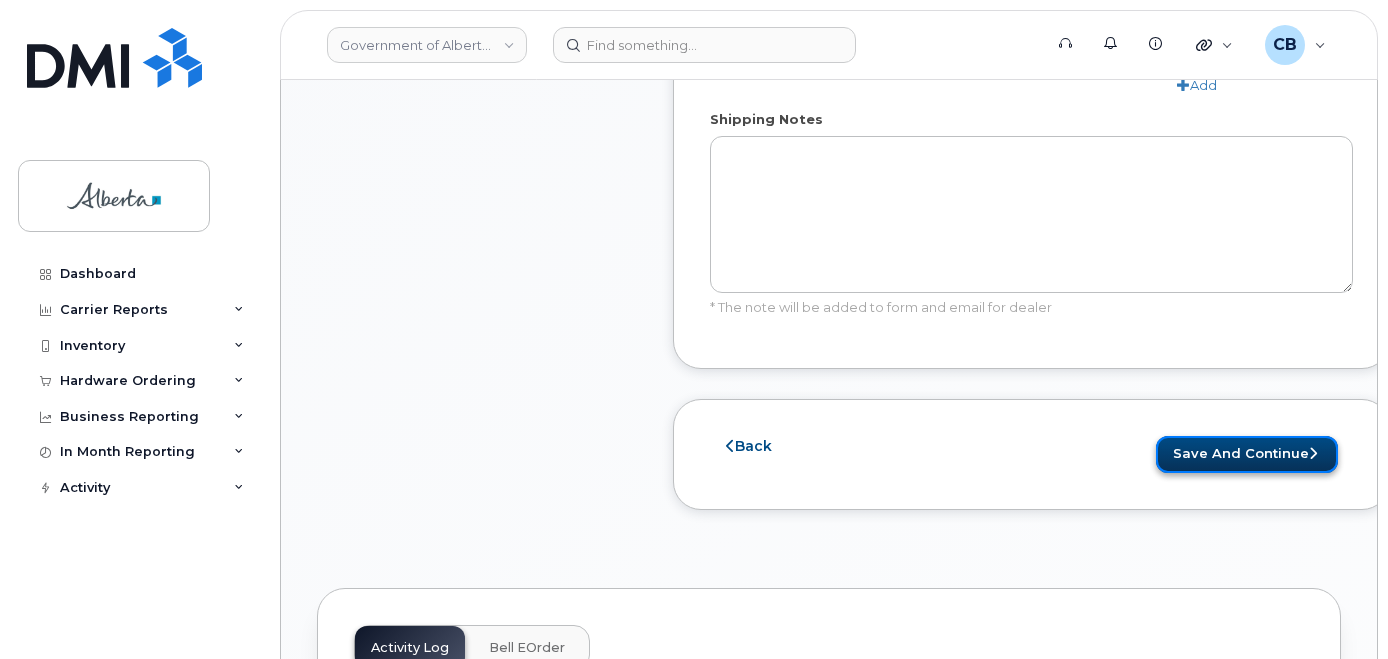 click on "Save and Continue" at bounding box center (1247, 454) 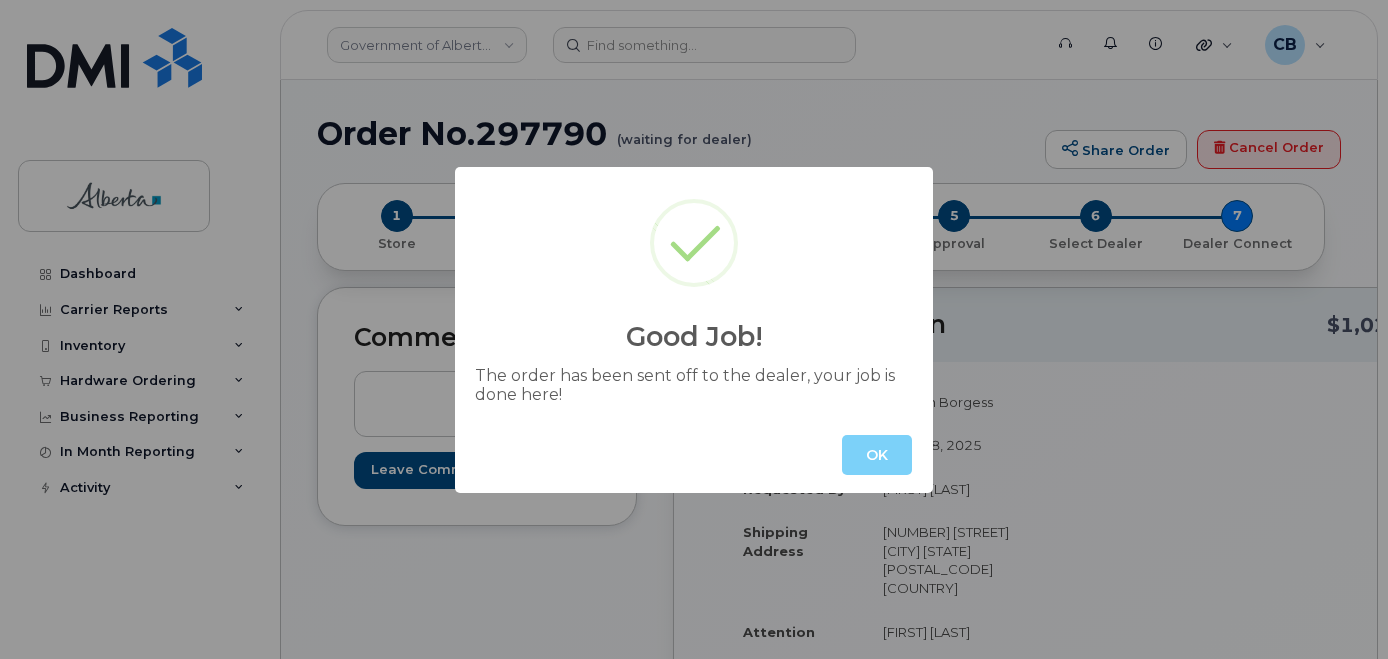 scroll, scrollTop: 0, scrollLeft: 0, axis: both 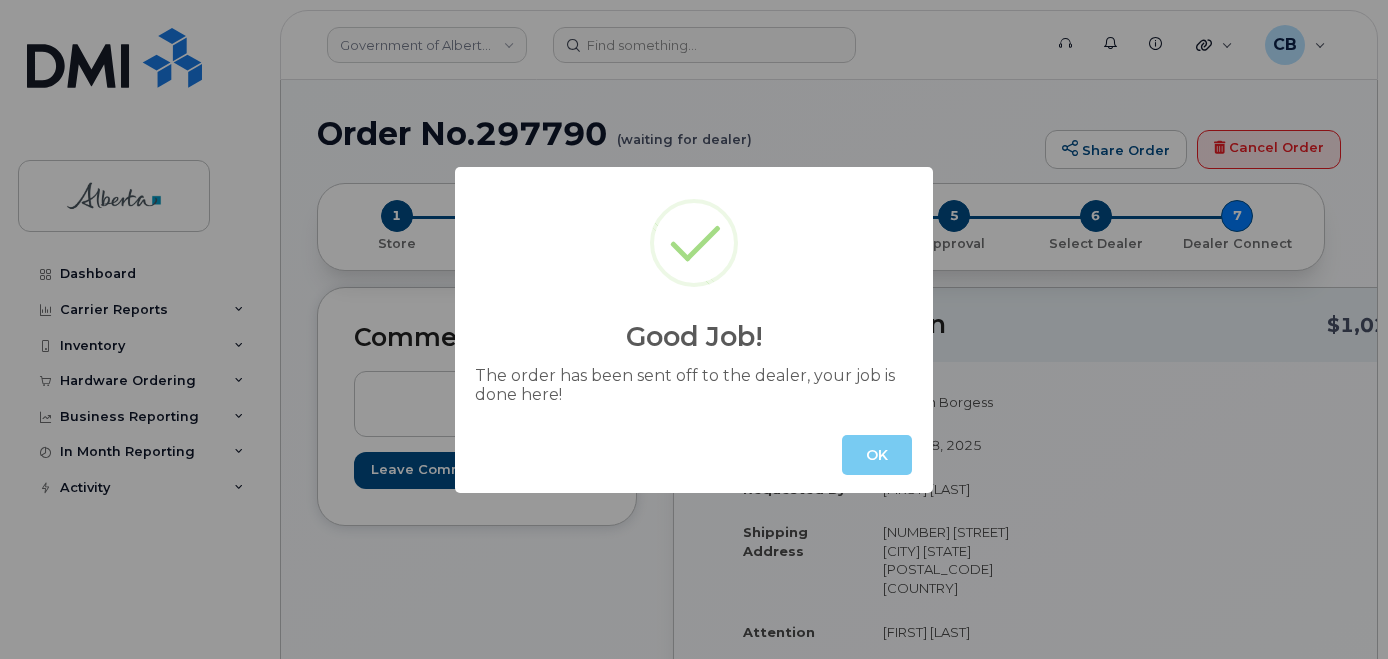 click on "OK" at bounding box center [877, 455] 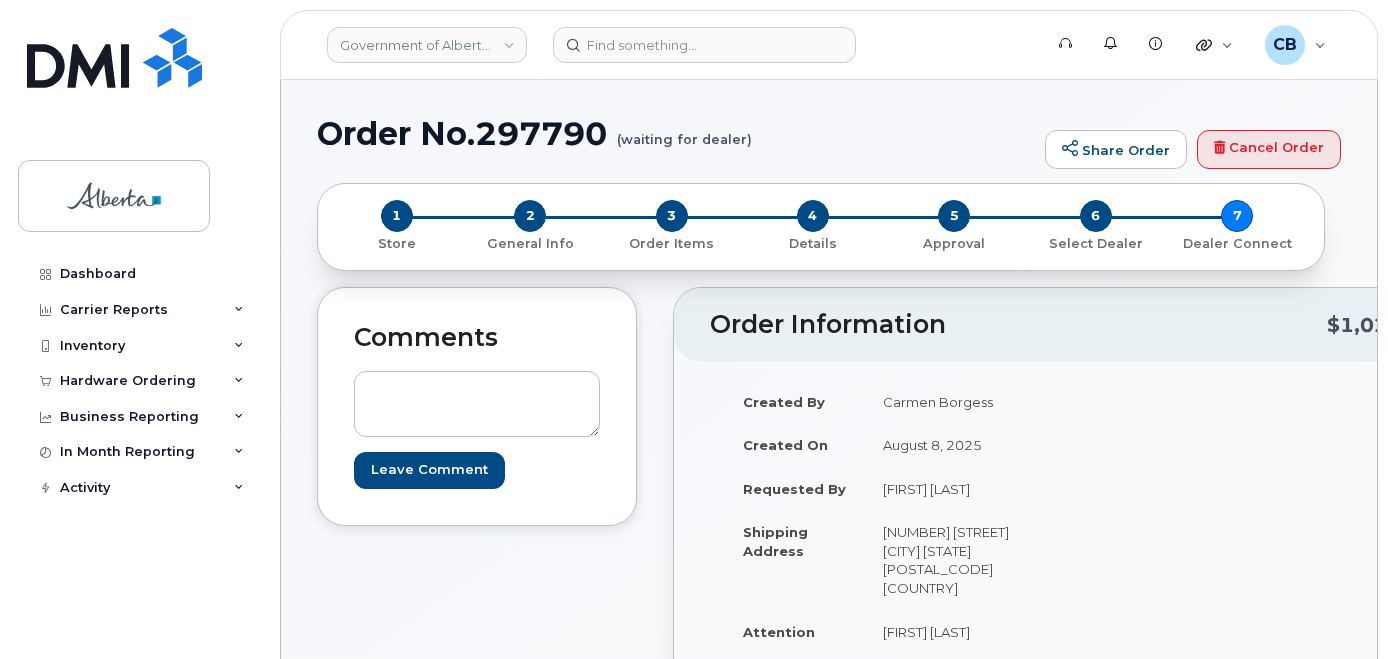 click on "Order No.[NUMBER]
(waiting for dealer)" at bounding box center (676, 133) 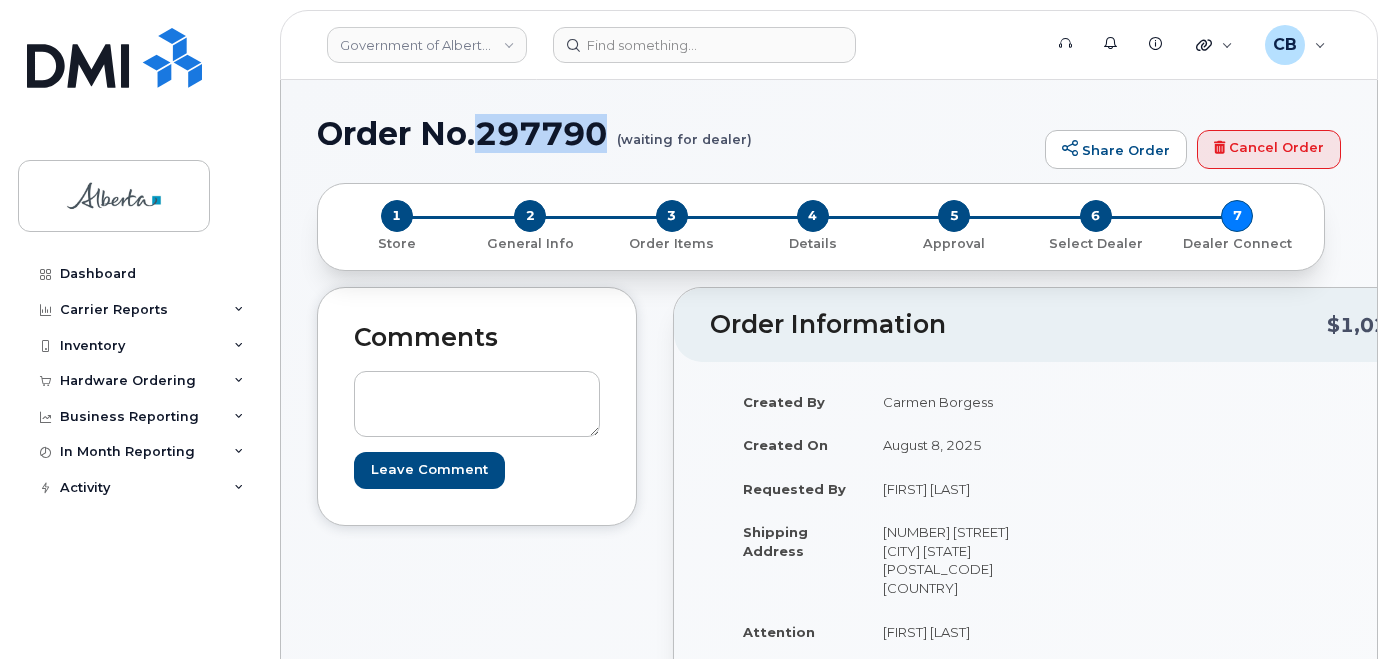click on "Order No.[NUMBER]
(waiting for dealer)" at bounding box center [676, 133] 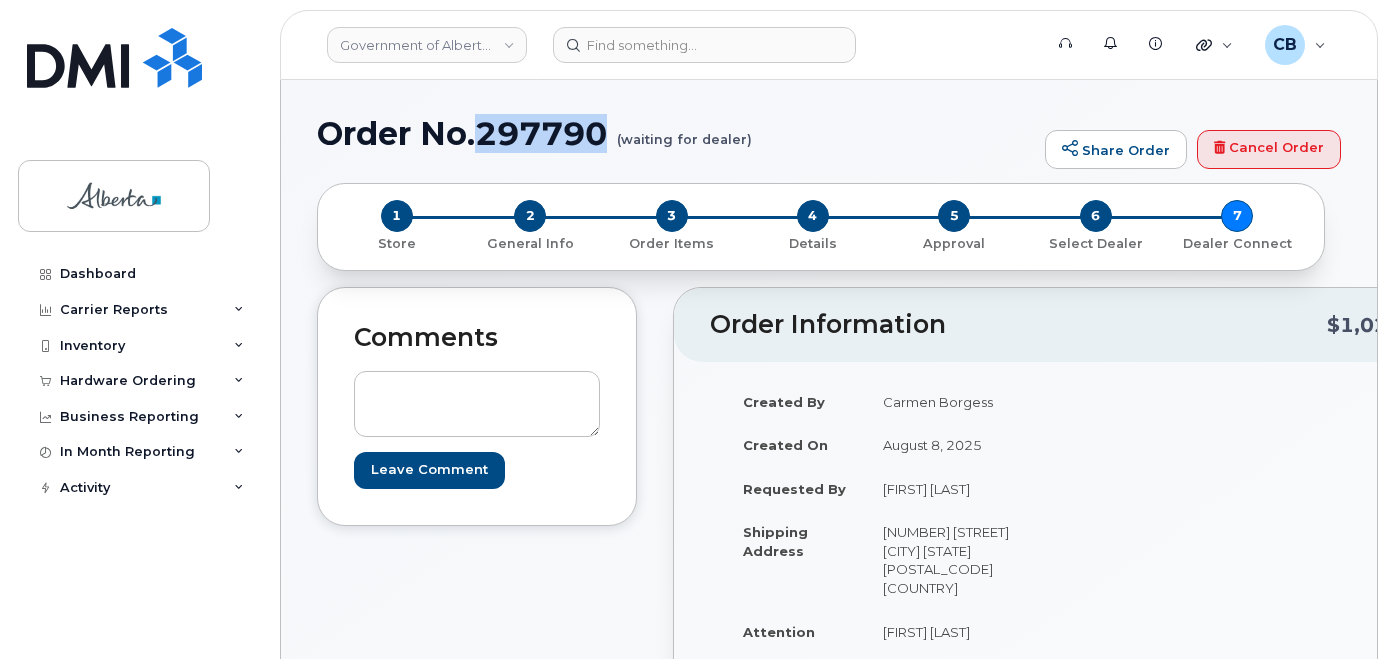 copy on "[NUMBER]" 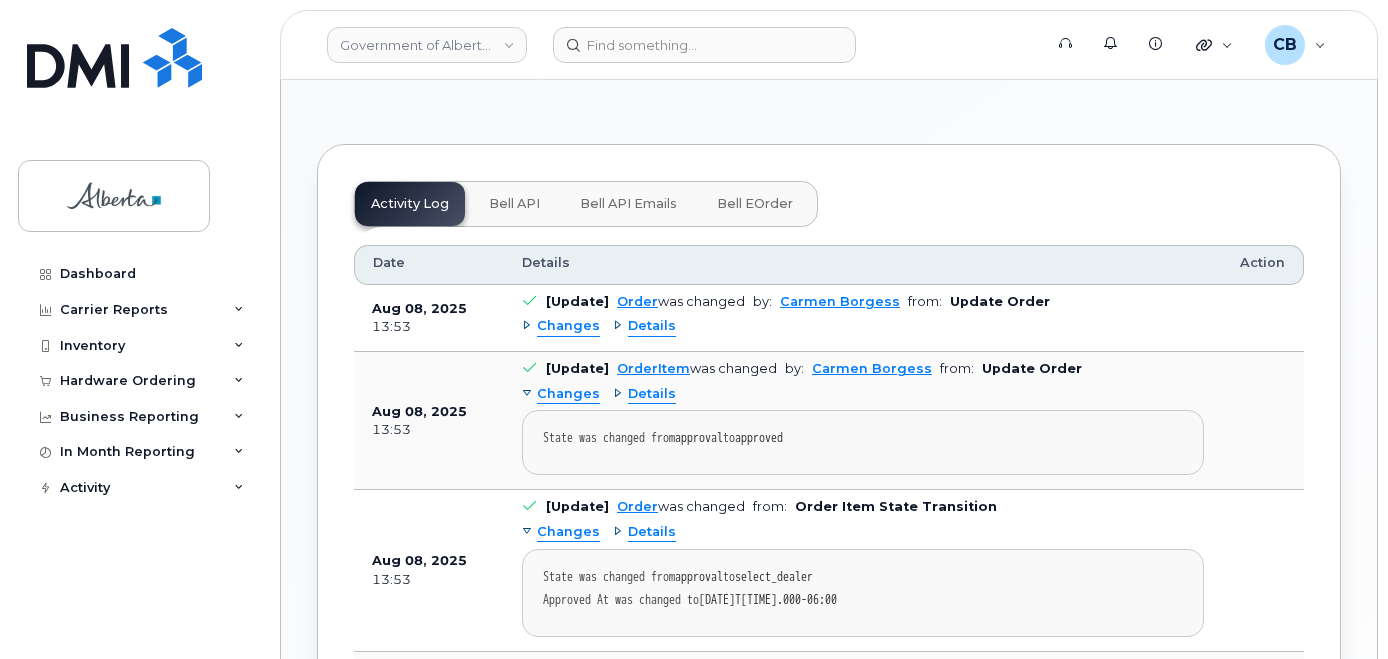 scroll, scrollTop: 1151, scrollLeft: 0, axis: vertical 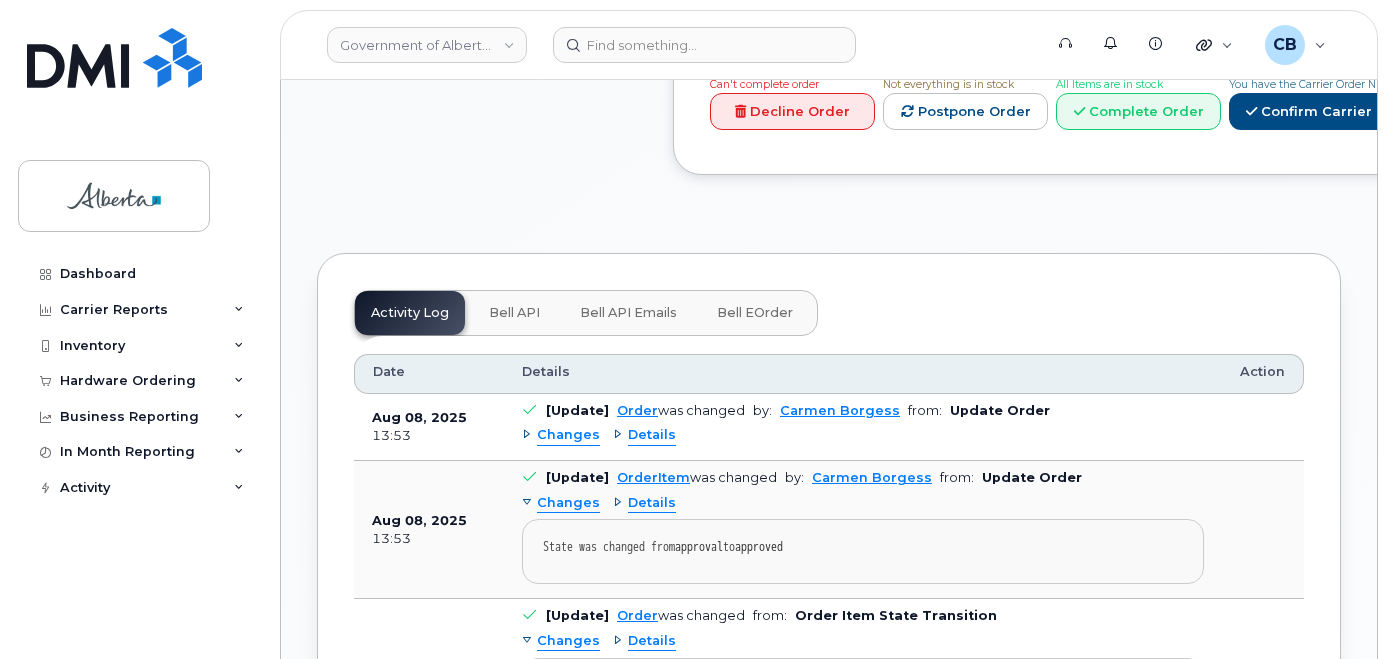 click on "Bell API" at bounding box center (514, 313) 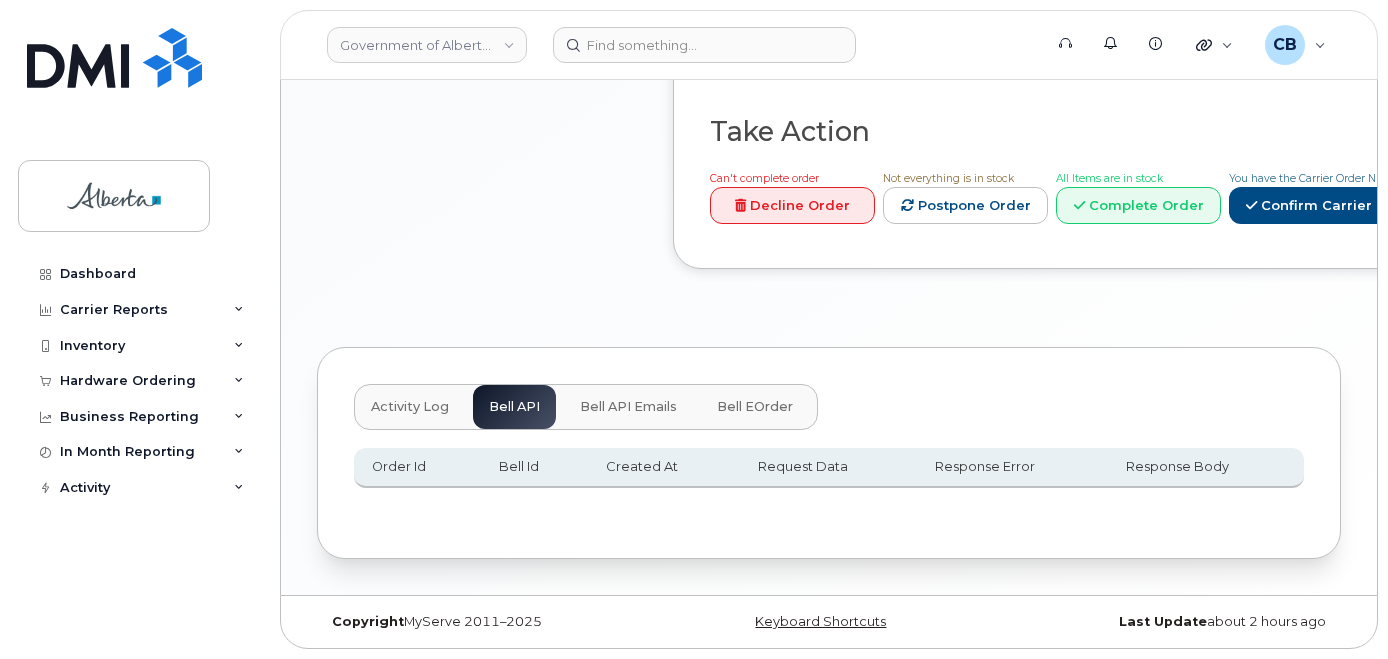 scroll, scrollTop: 1038, scrollLeft: 0, axis: vertical 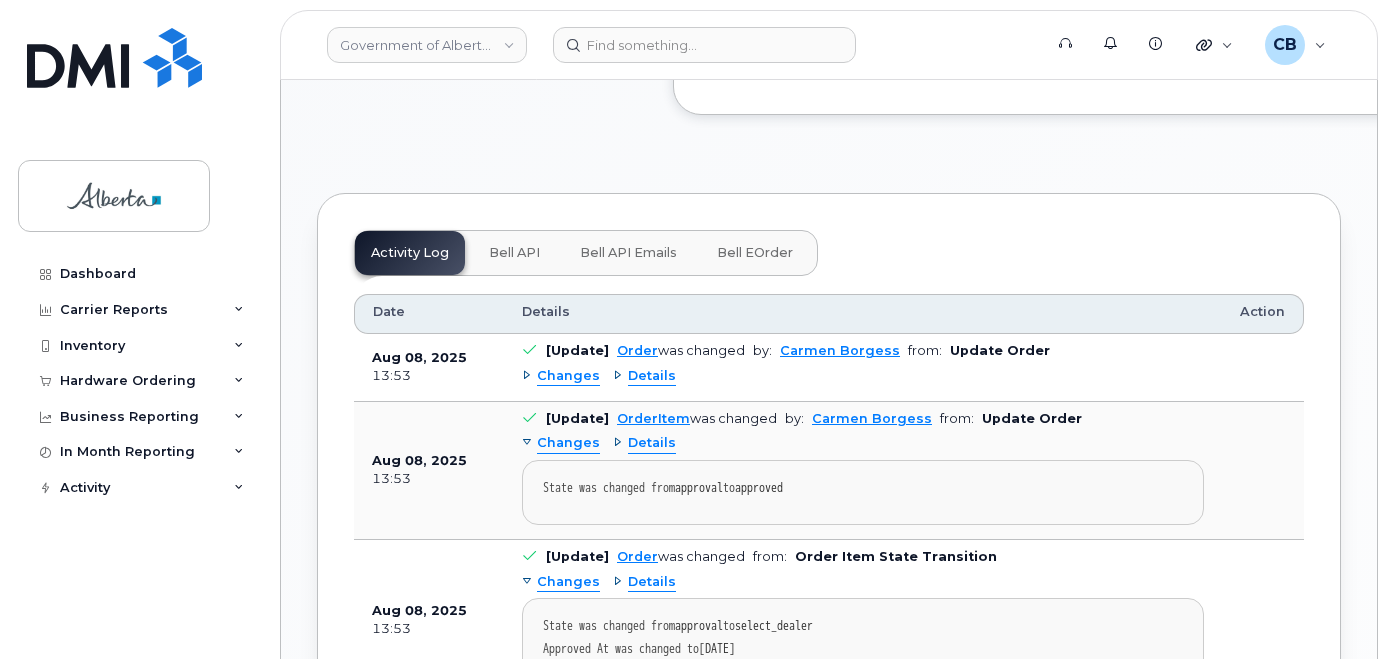 click on "Bell API" 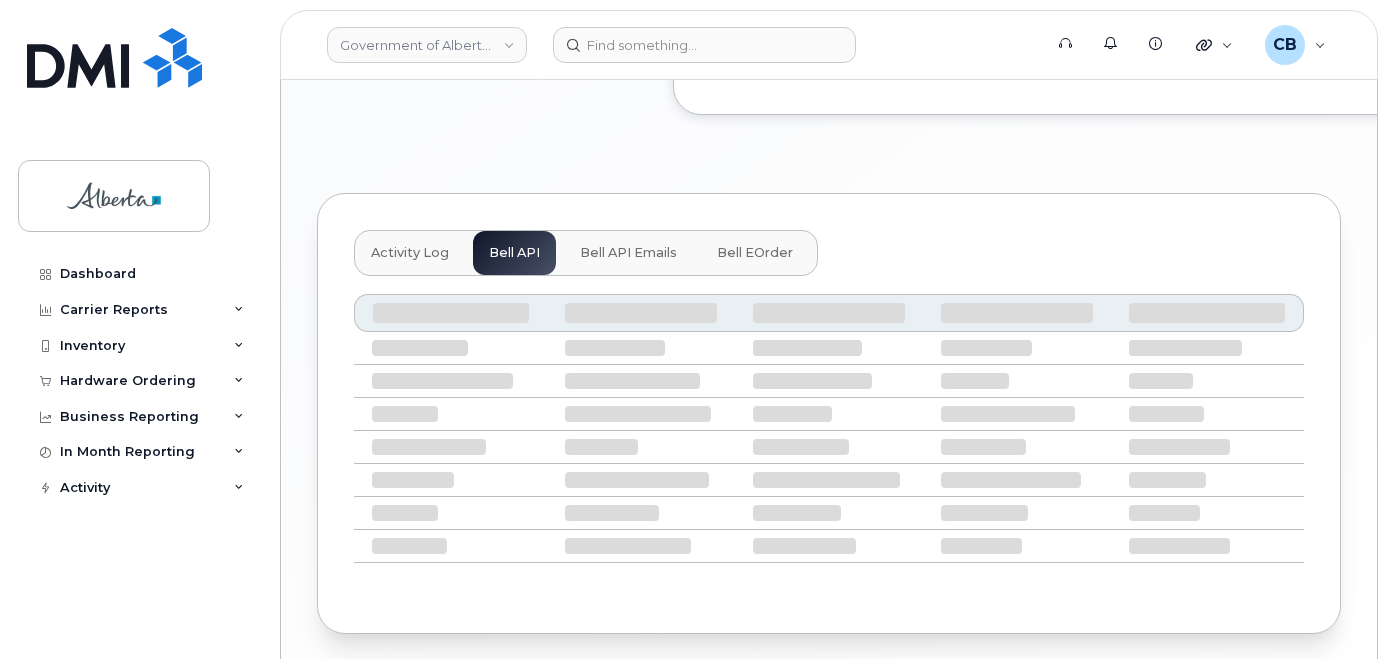 scroll, scrollTop: 1038, scrollLeft: 0, axis: vertical 